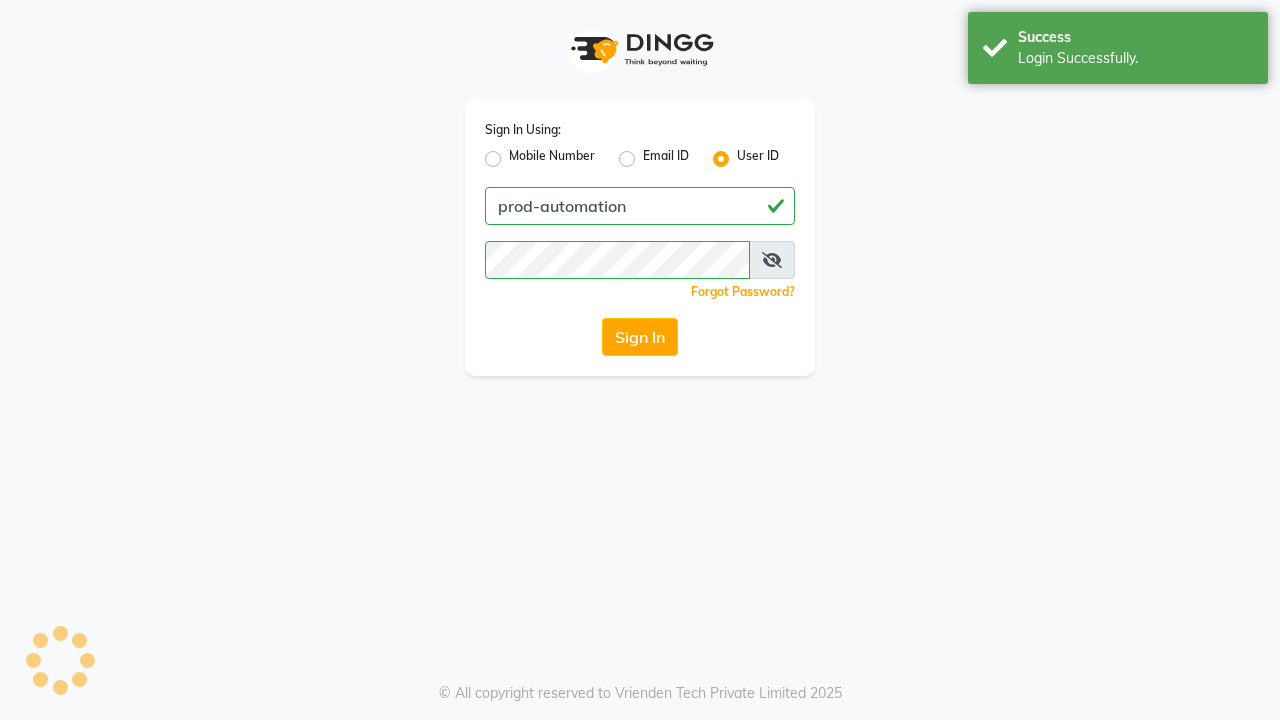 scroll, scrollTop: 0, scrollLeft: 0, axis: both 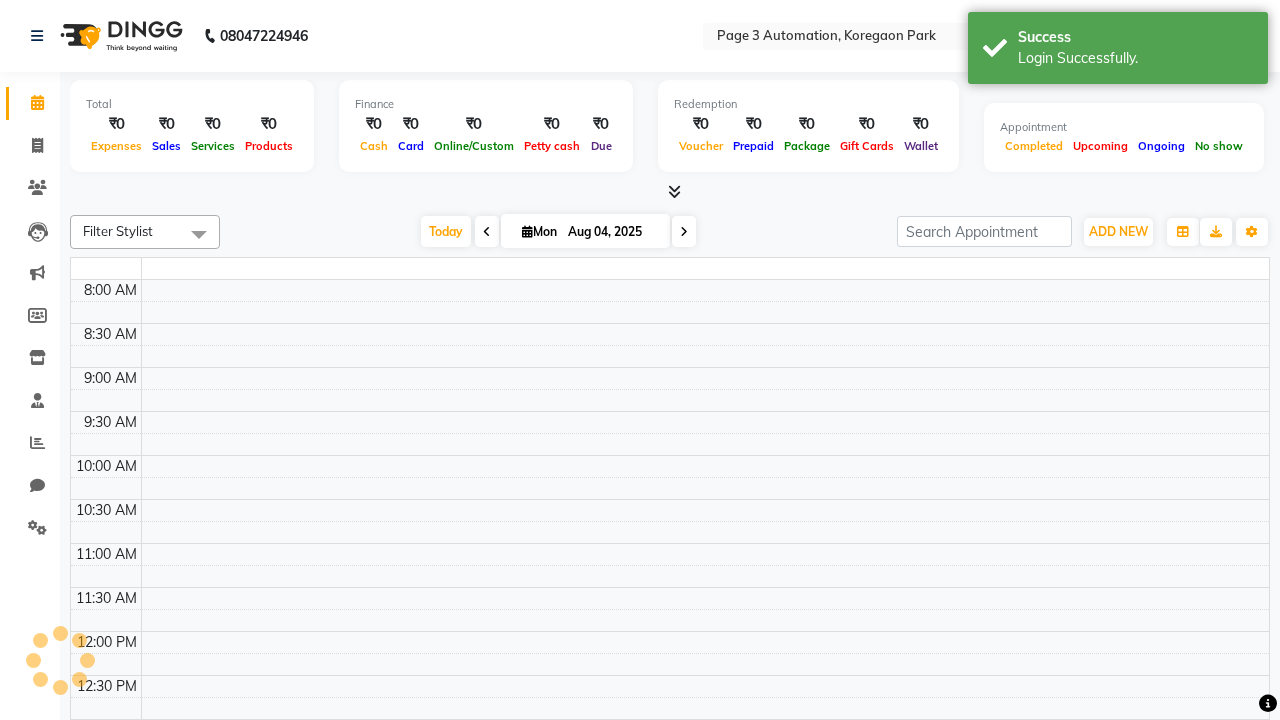 select on "en" 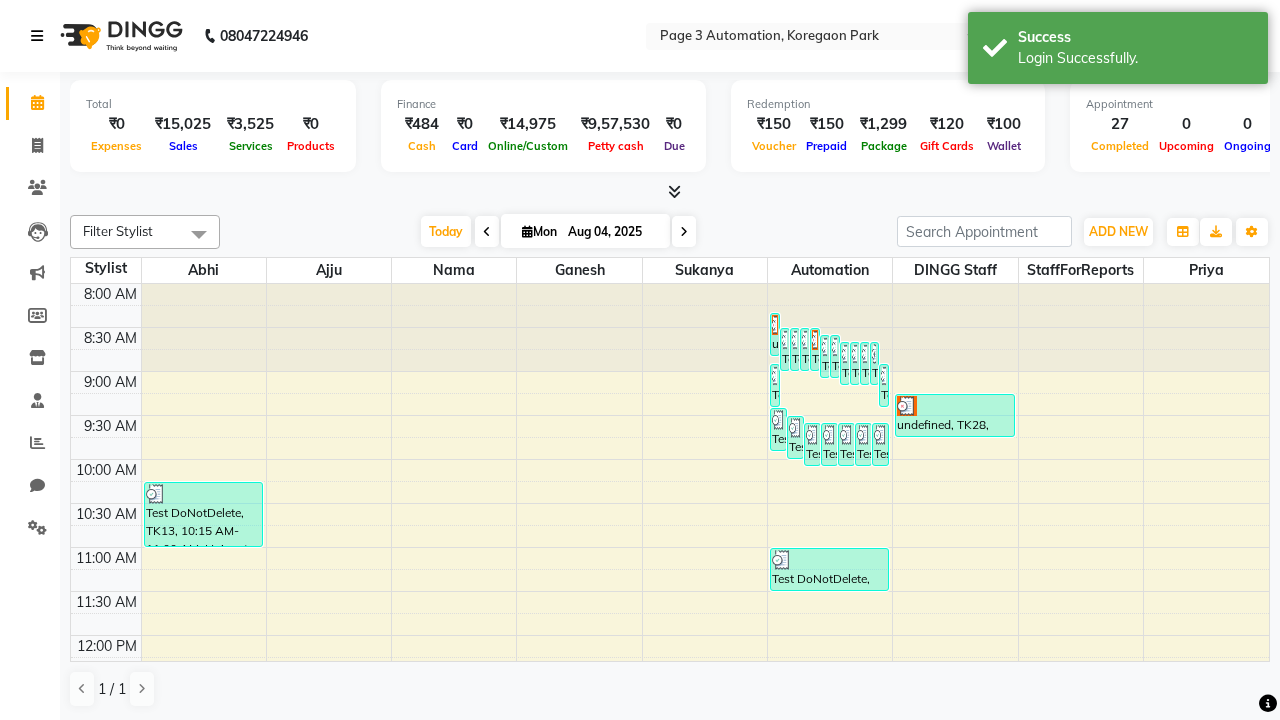 click at bounding box center [37, 36] 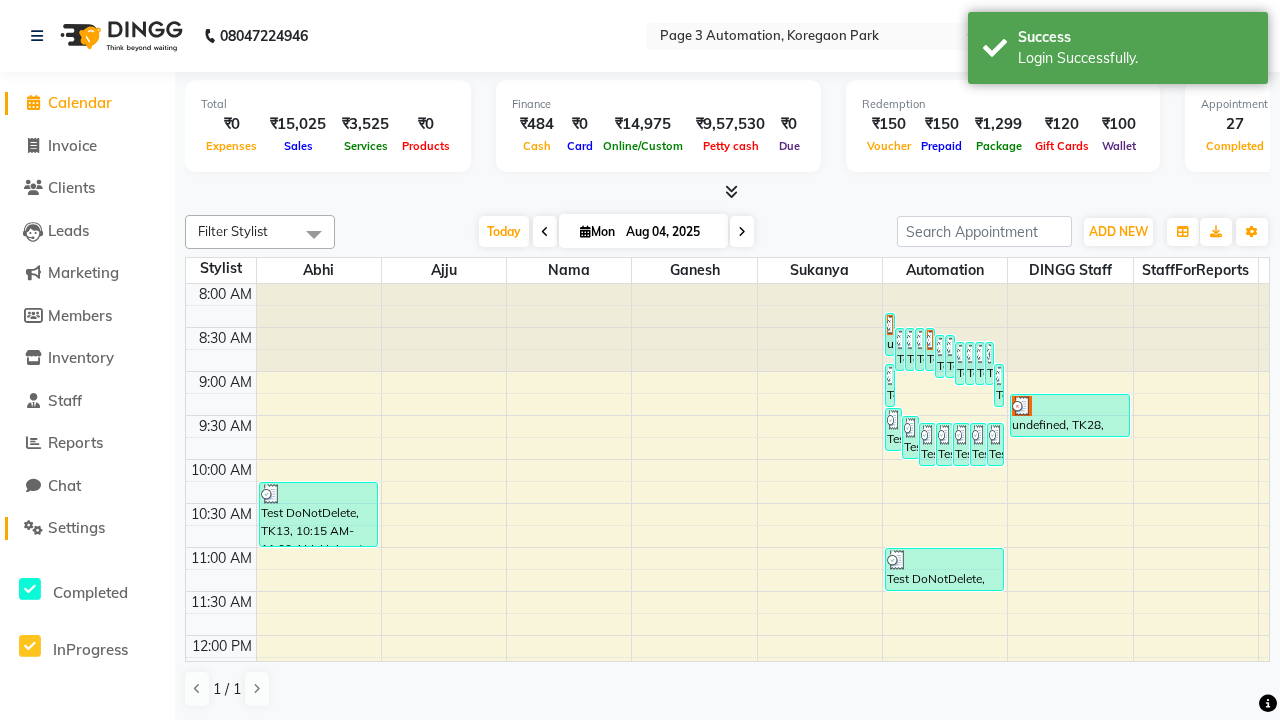 click on "Settings" 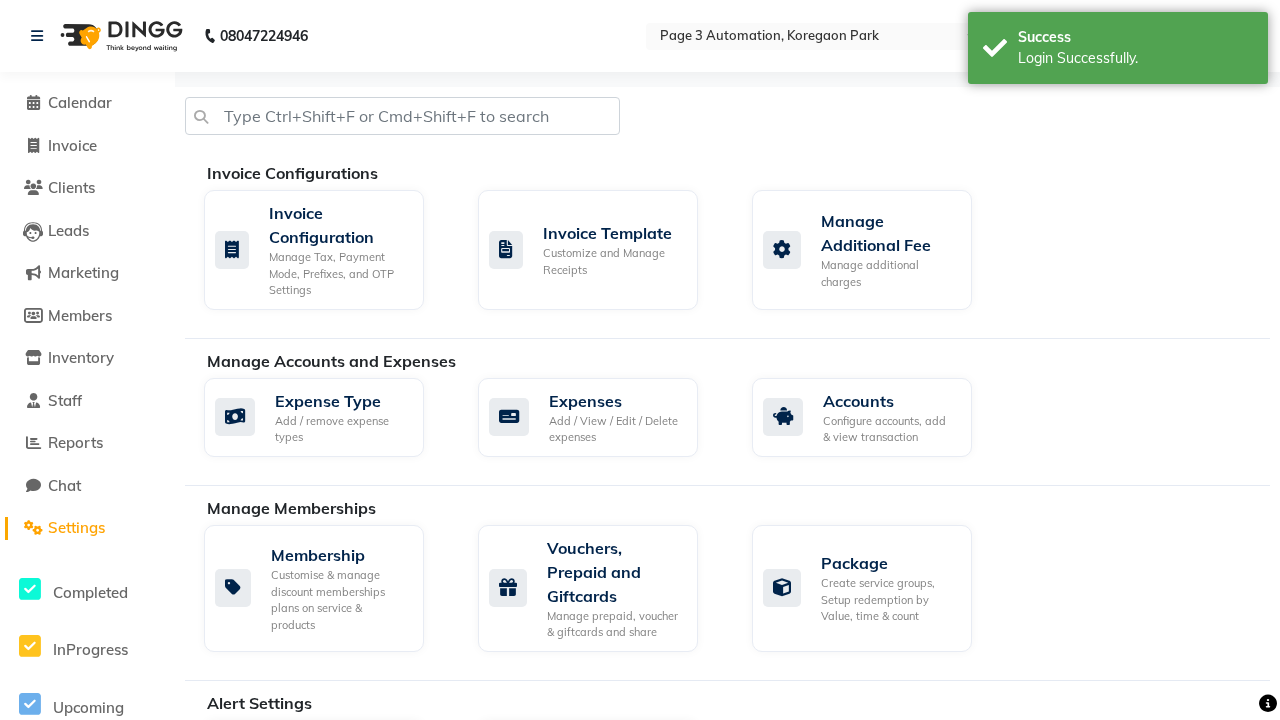 click on "Manage reset opening cash, change password." 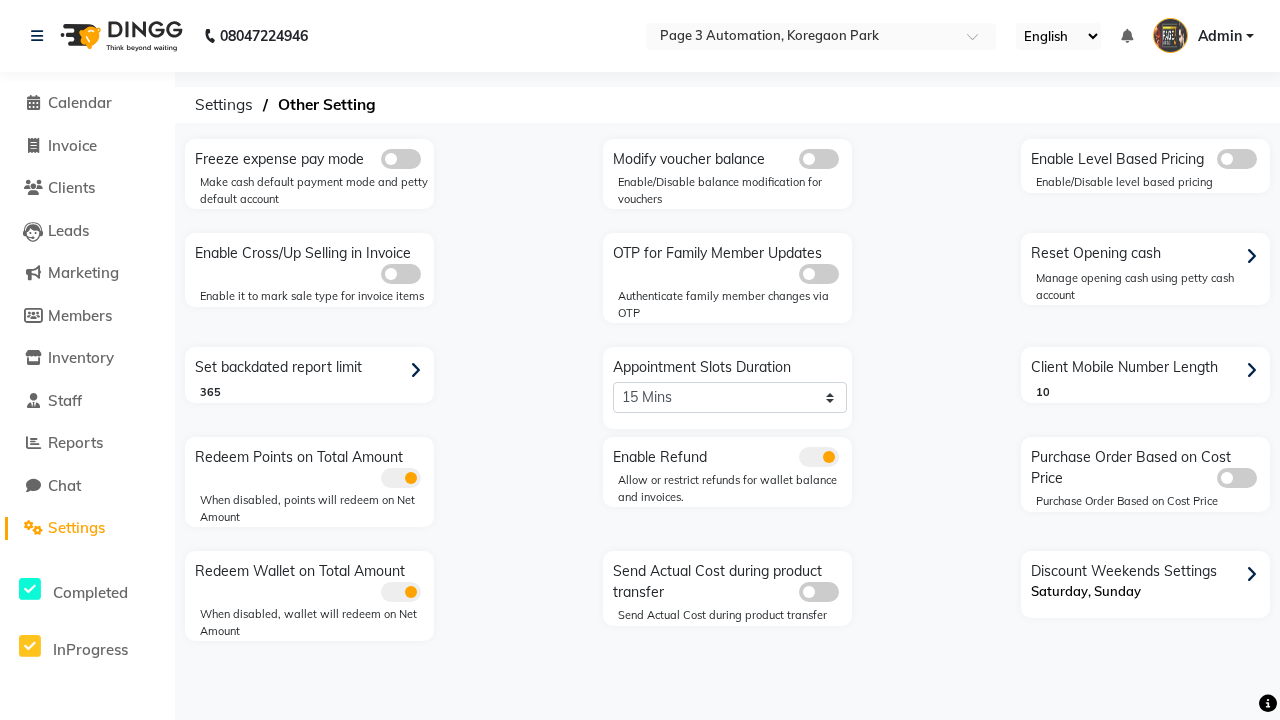 click 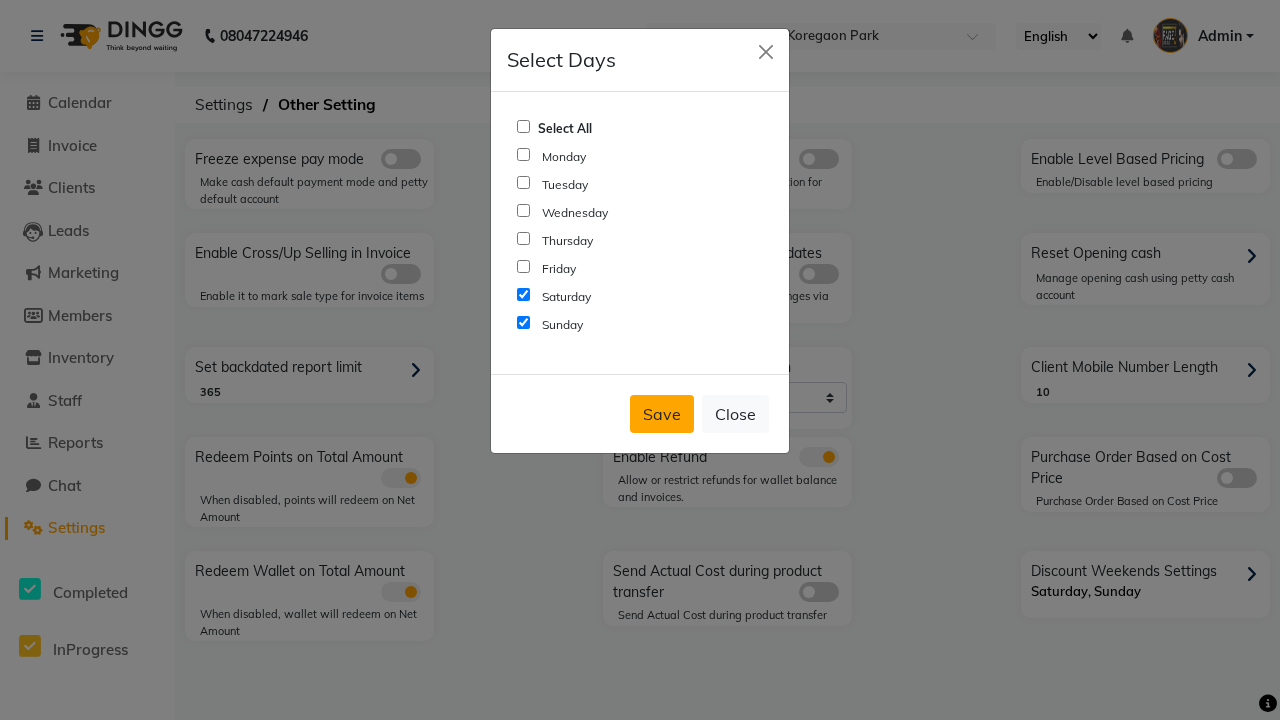 click on "Save" 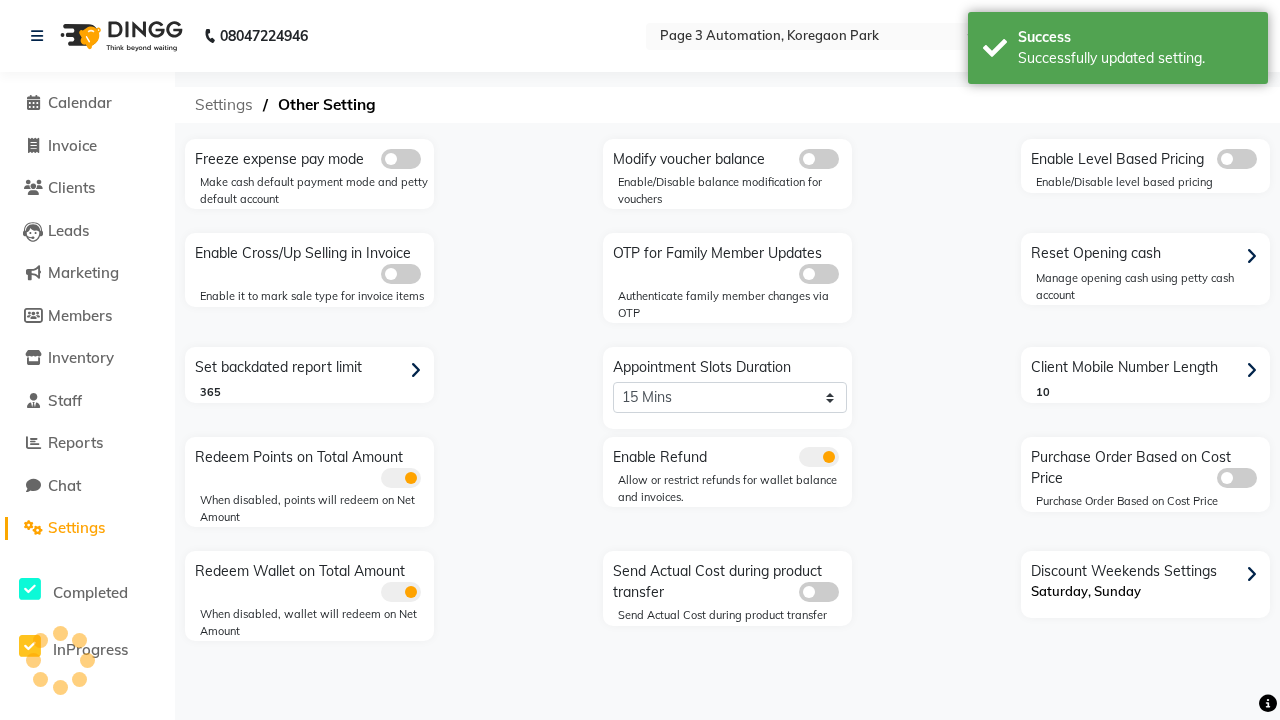 click on "Settings" 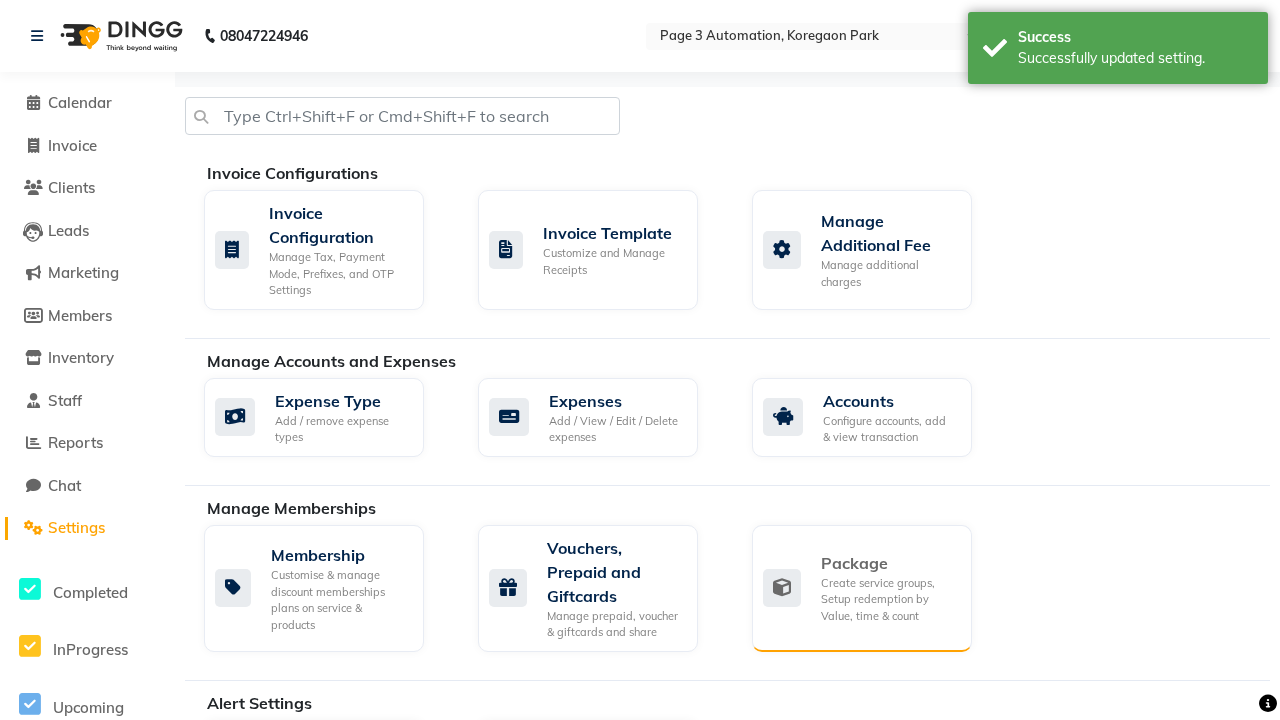click on "Package" 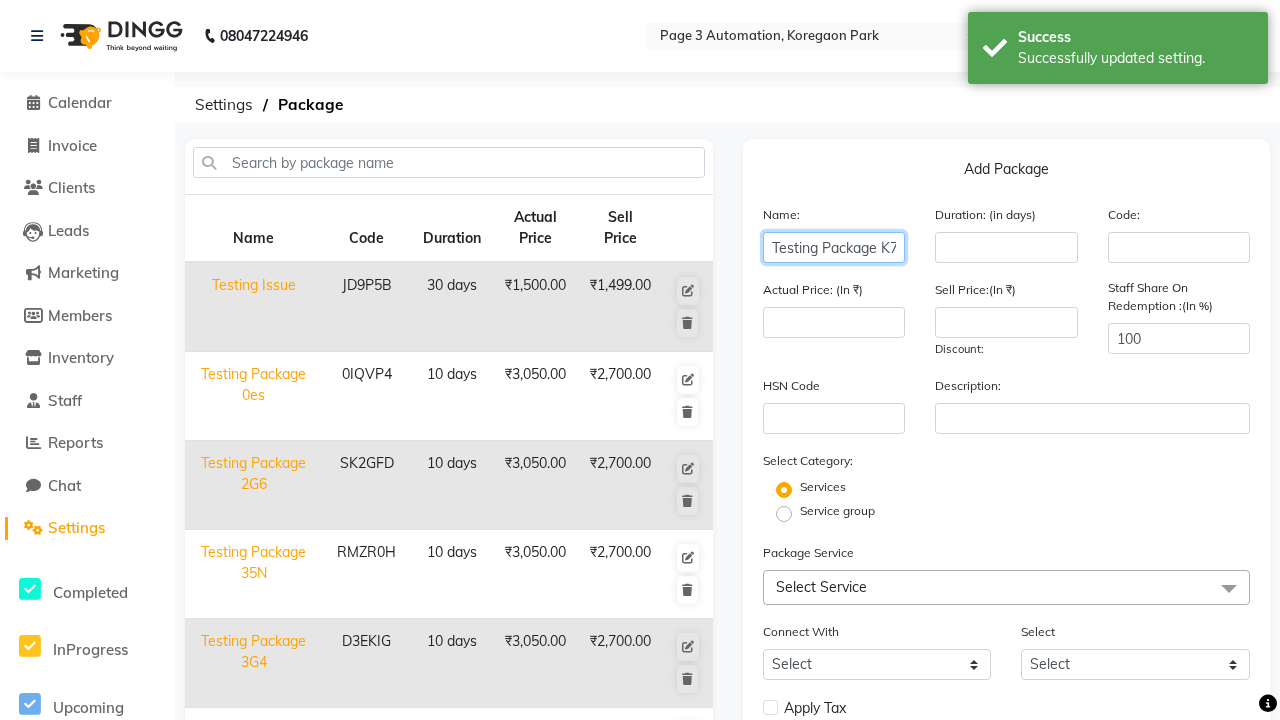 type on "Testing Package K7g" 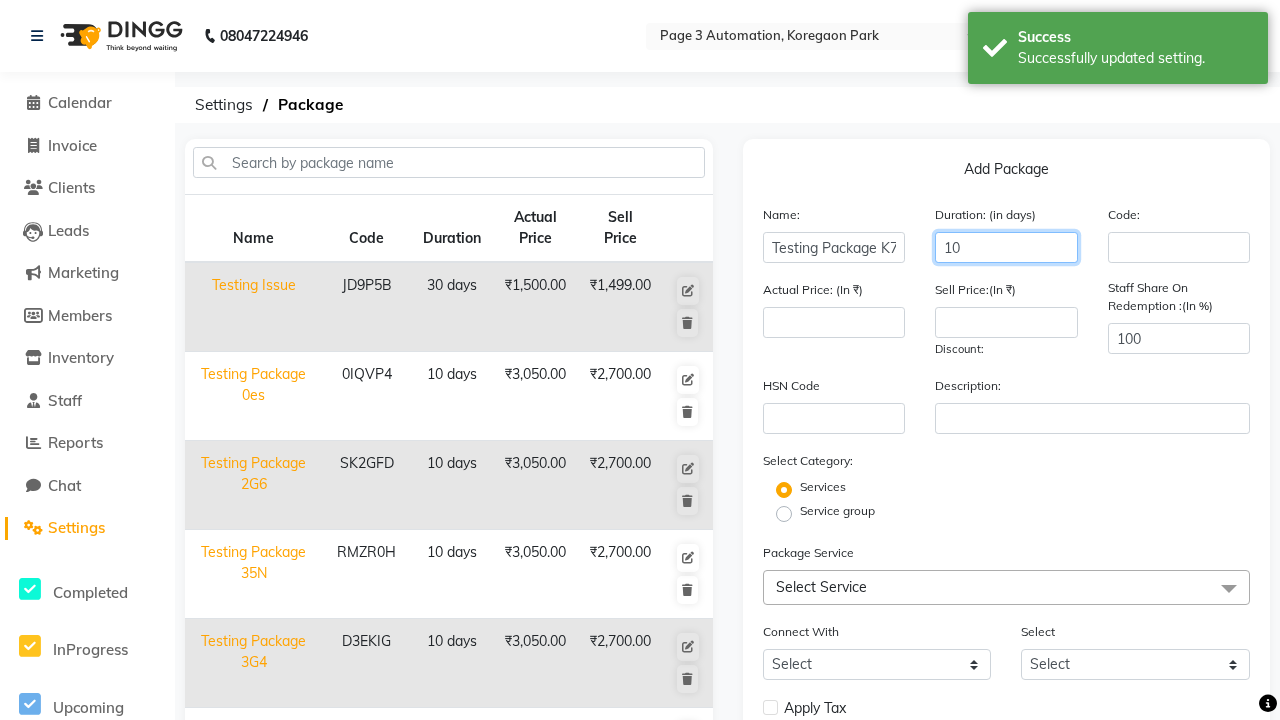 type on "10" 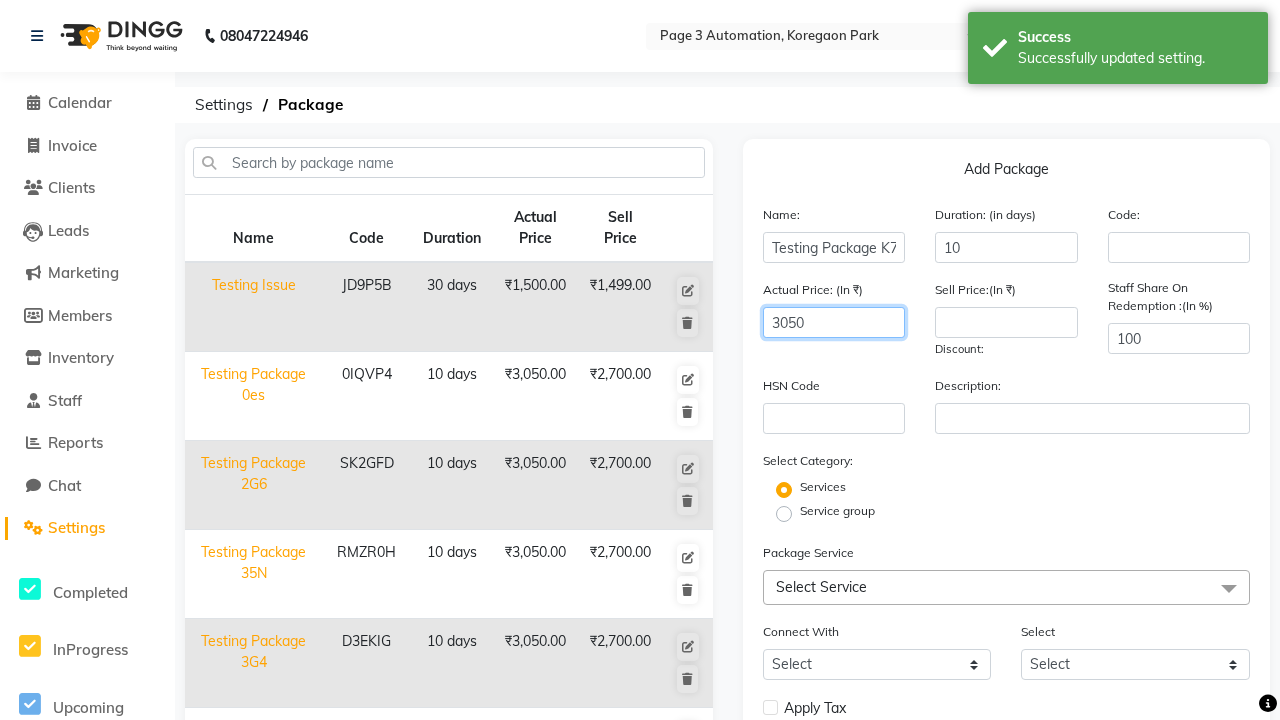 type on "3050" 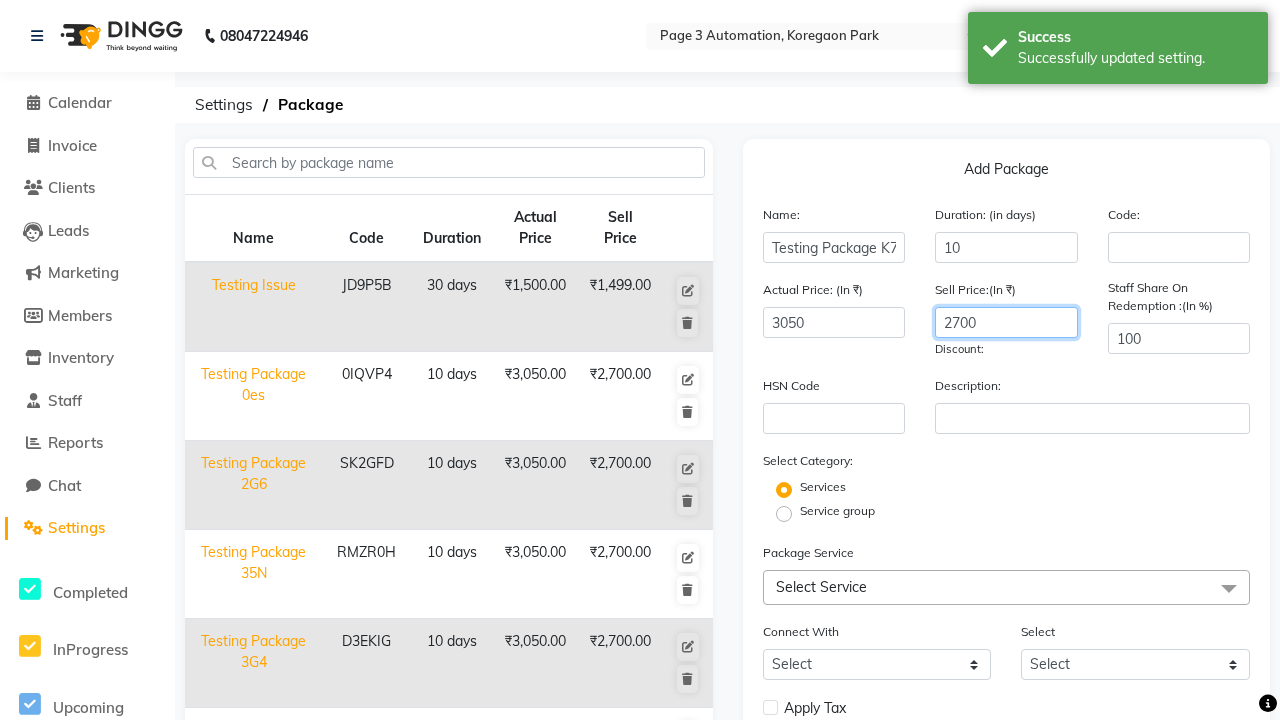 scroll, scrollTop: 0, scrollLeft: 0, axis: both 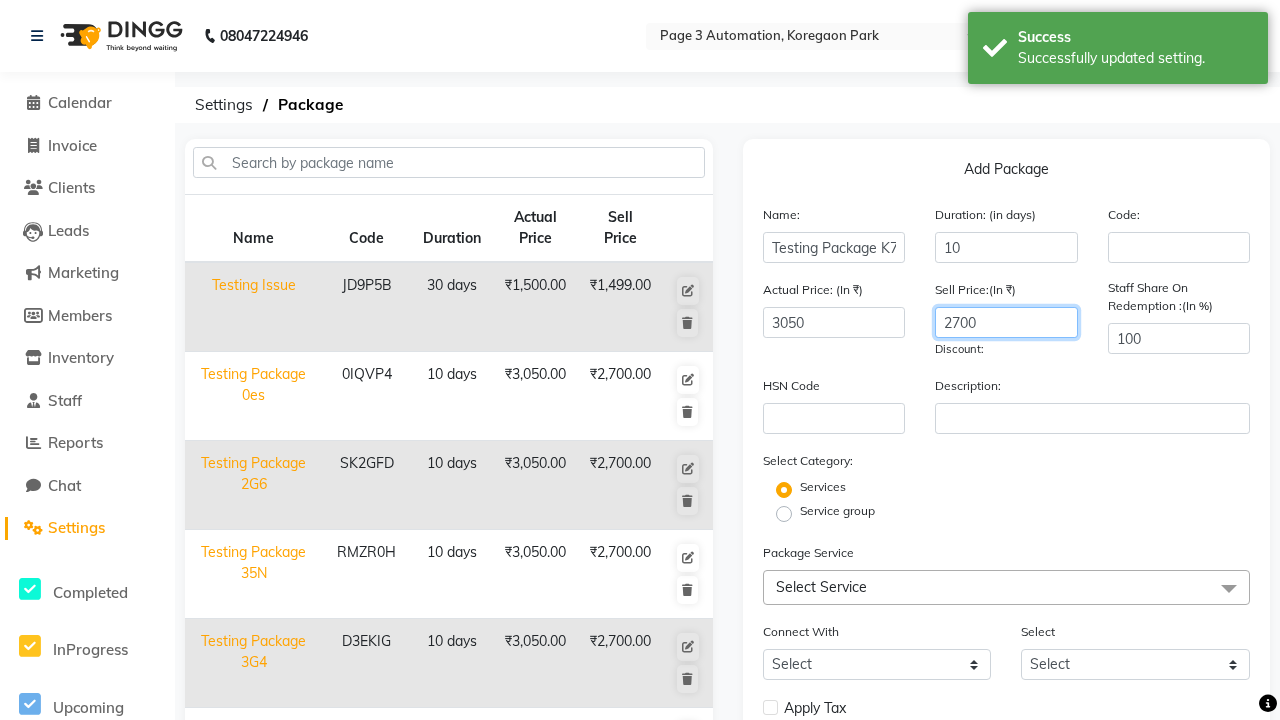 type on "2700" 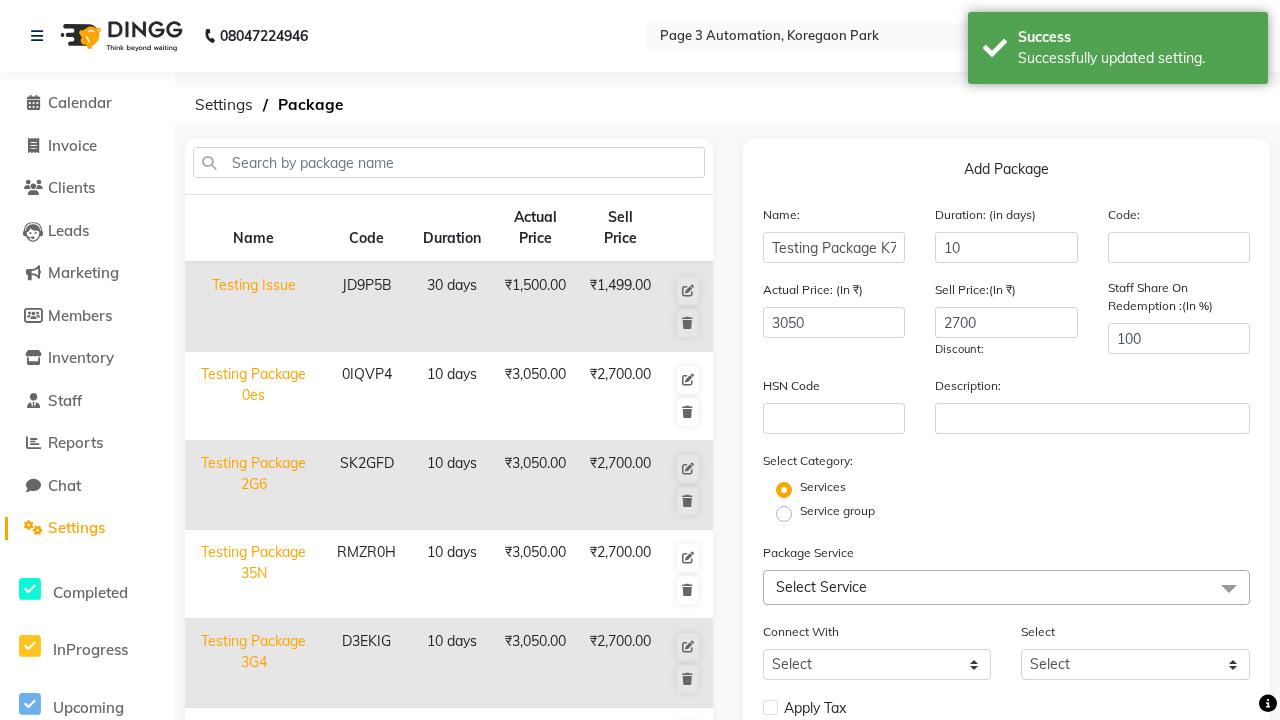 click on "Service group" 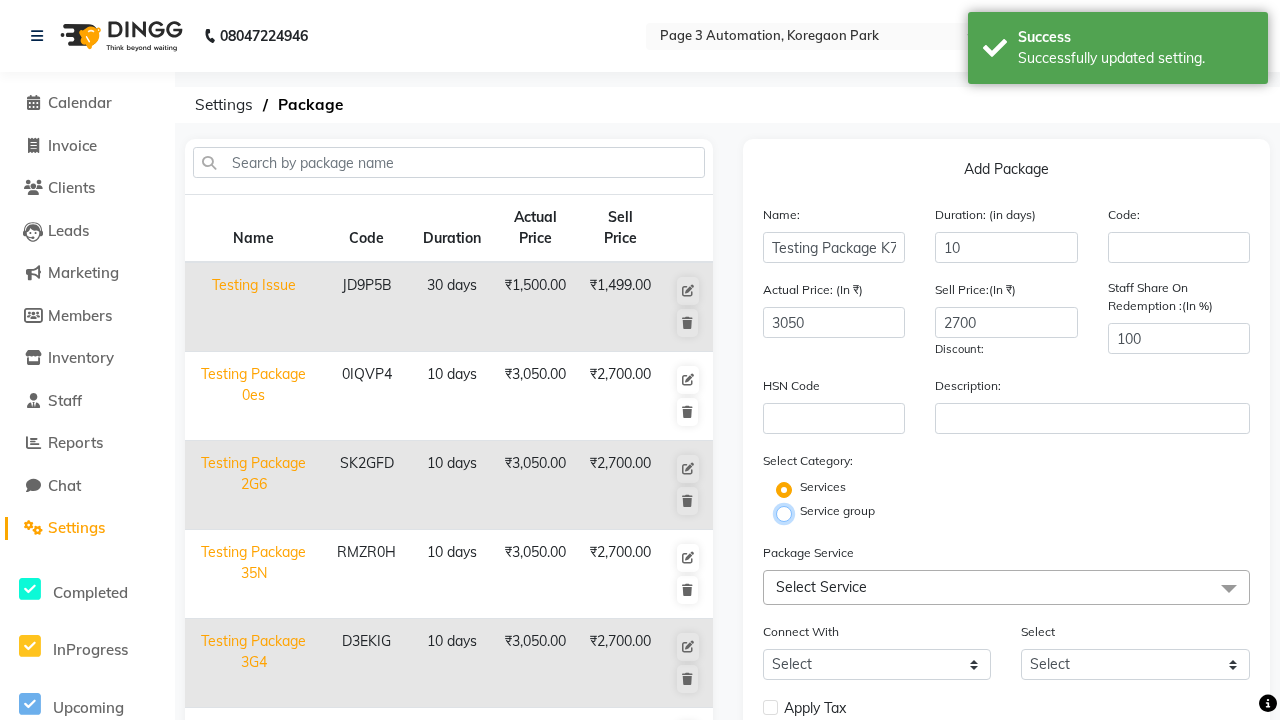 click on "Service group" at bounding box center [790, 512] 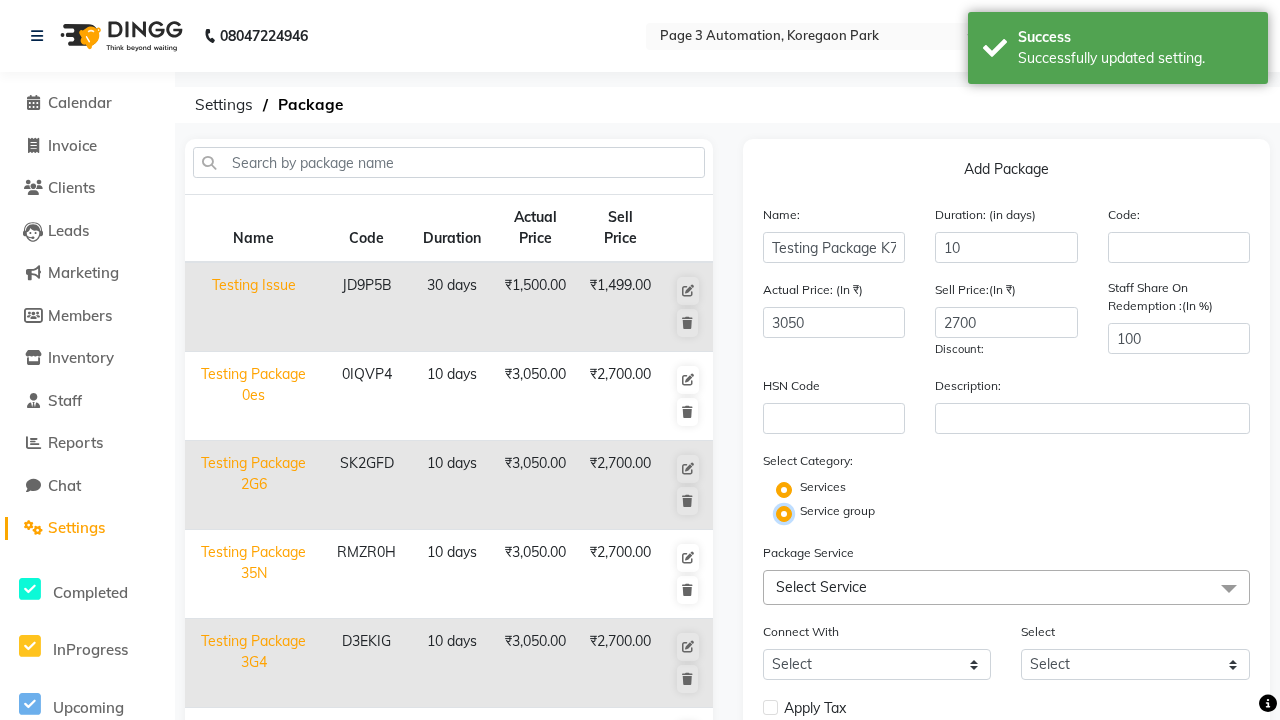 radio on "false" 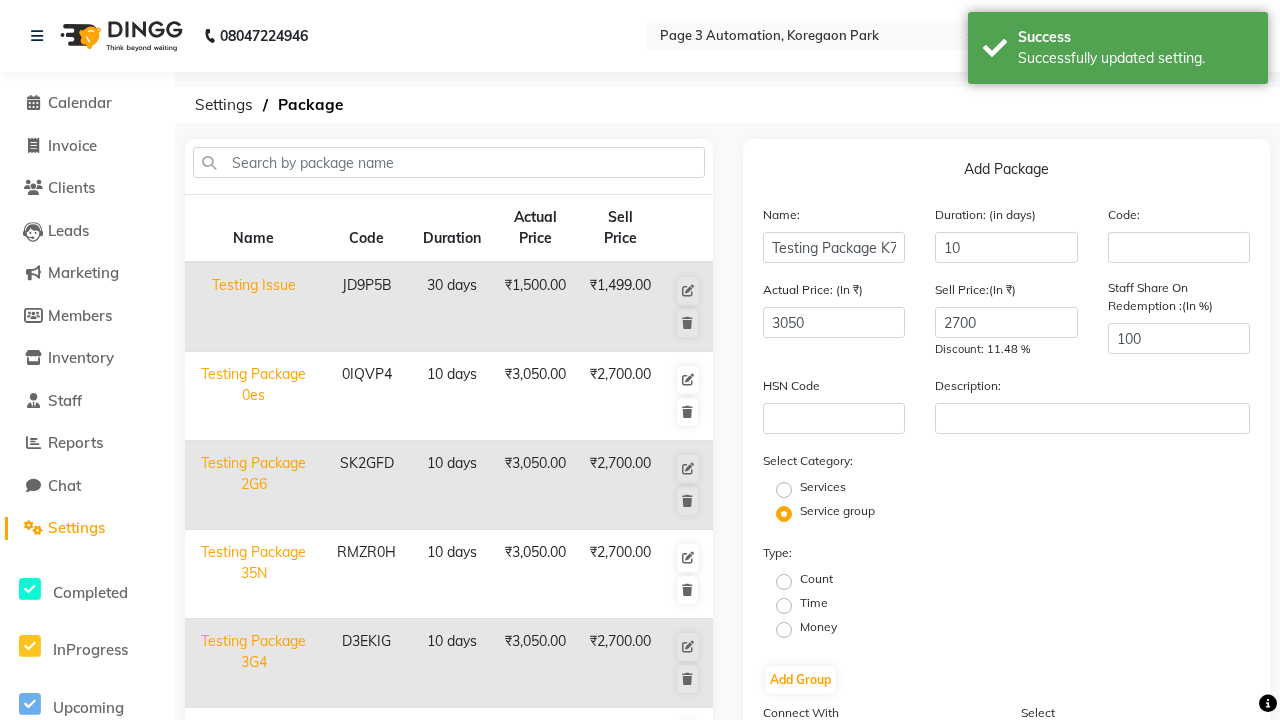 click on "Money" 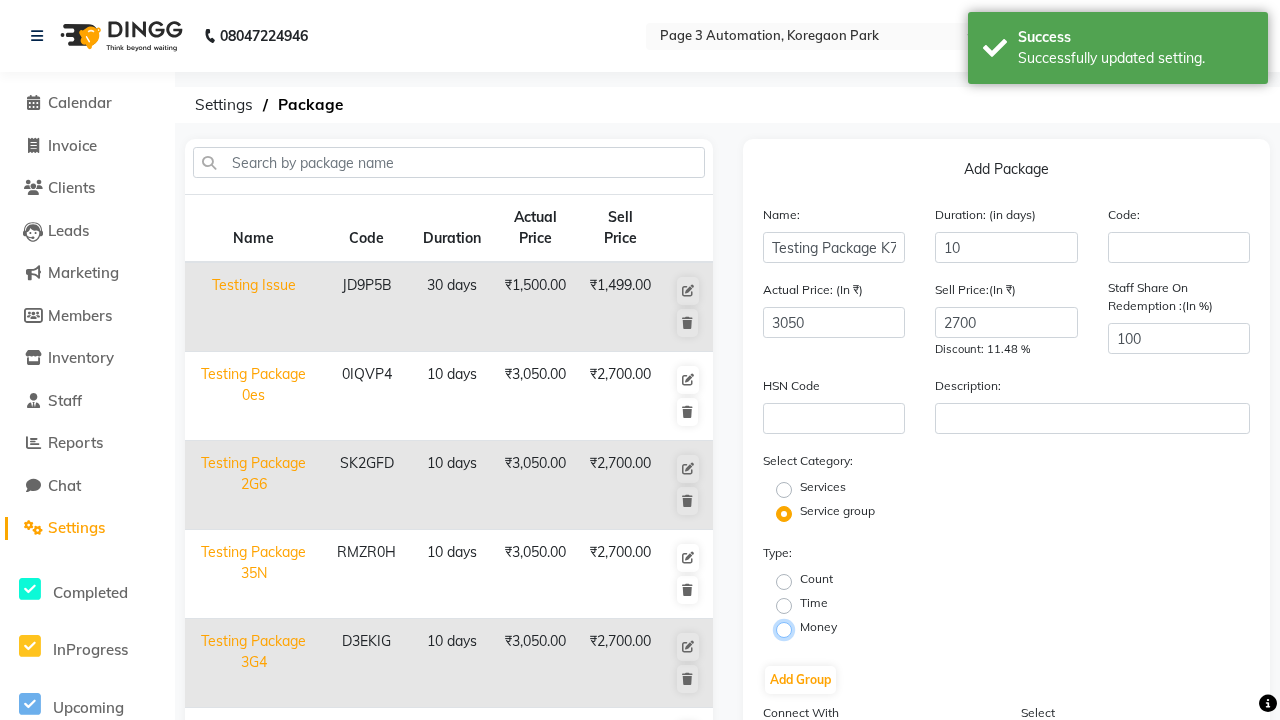 radio on "true" 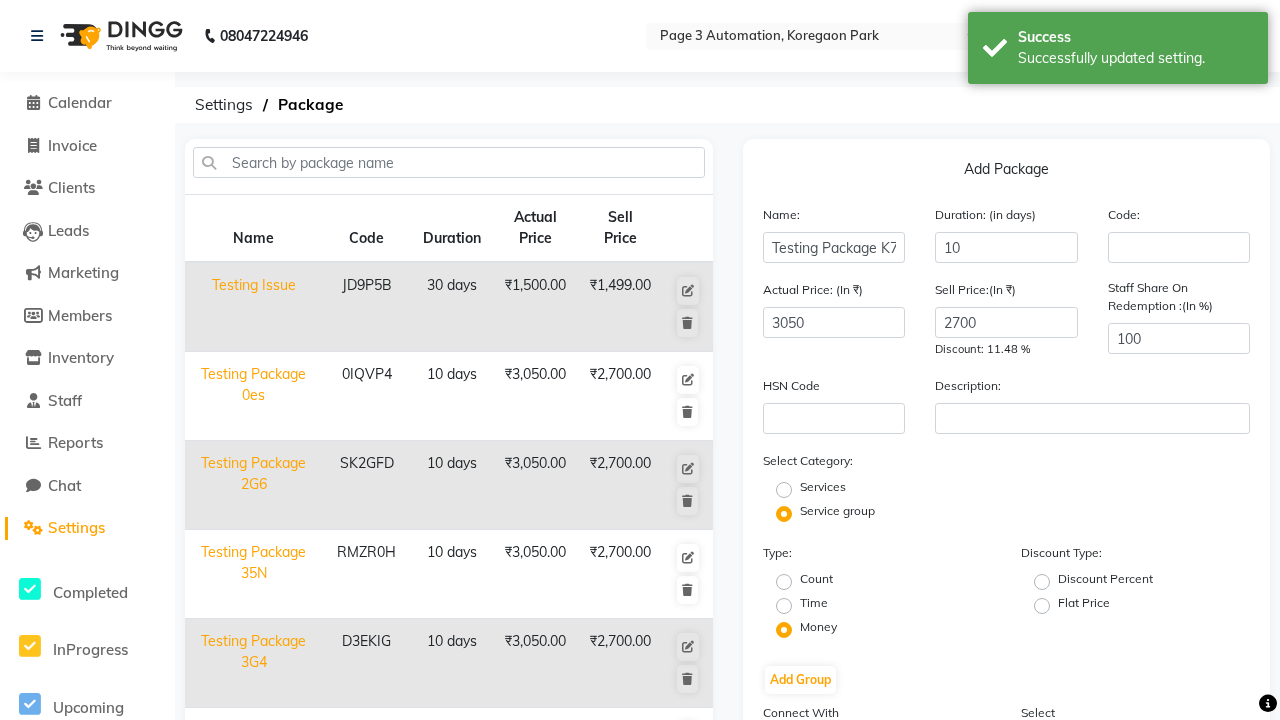 click on "Flat Price" 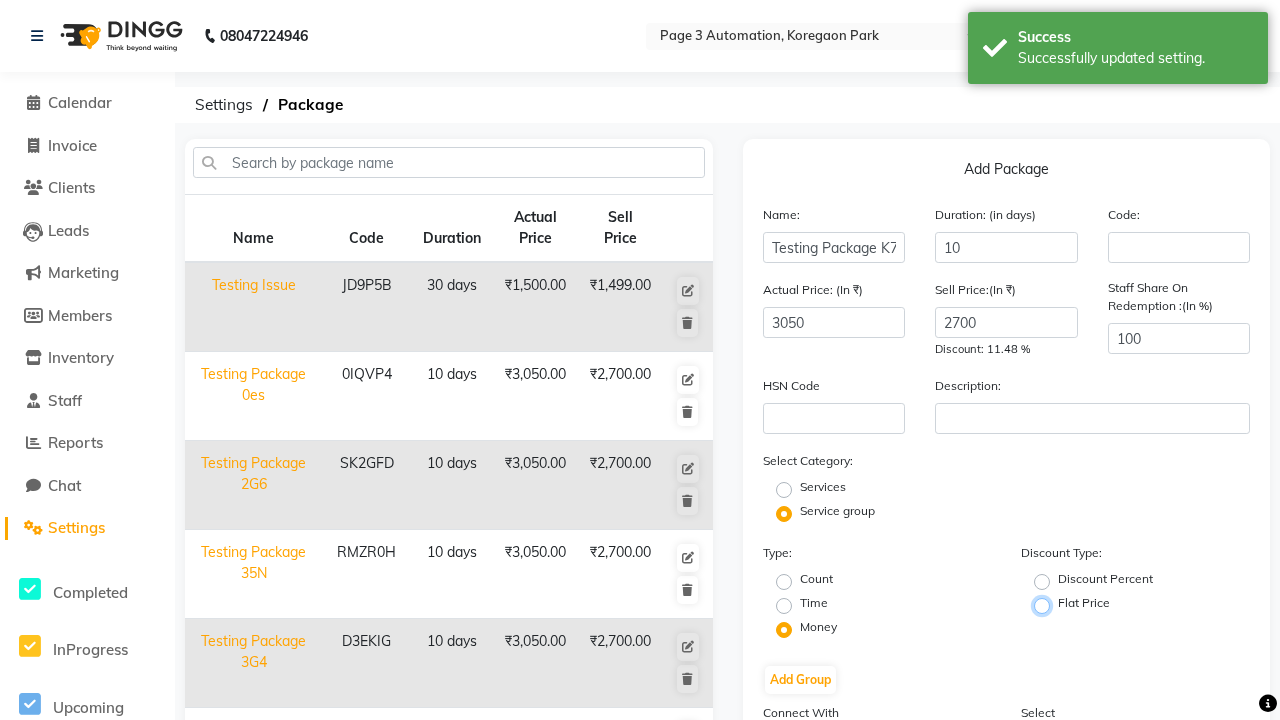 click on "Flat Price" at bounding box center (1048, 604) 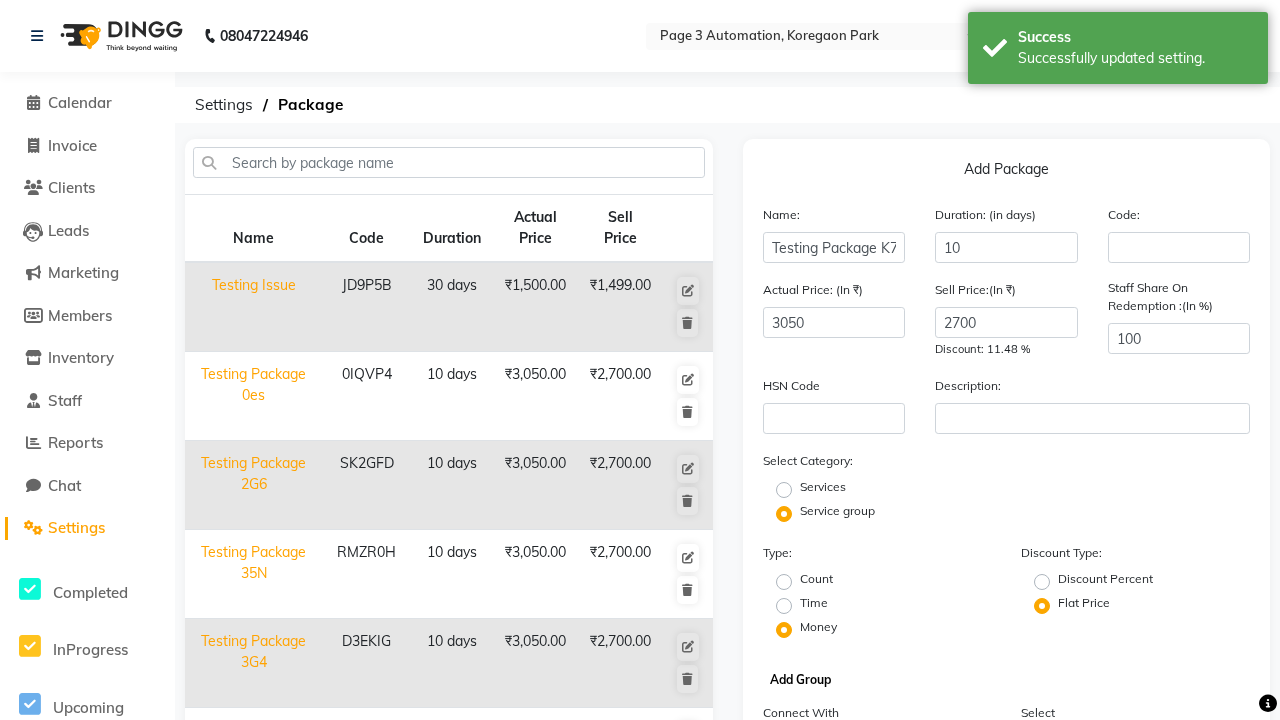 click on "Add Group" 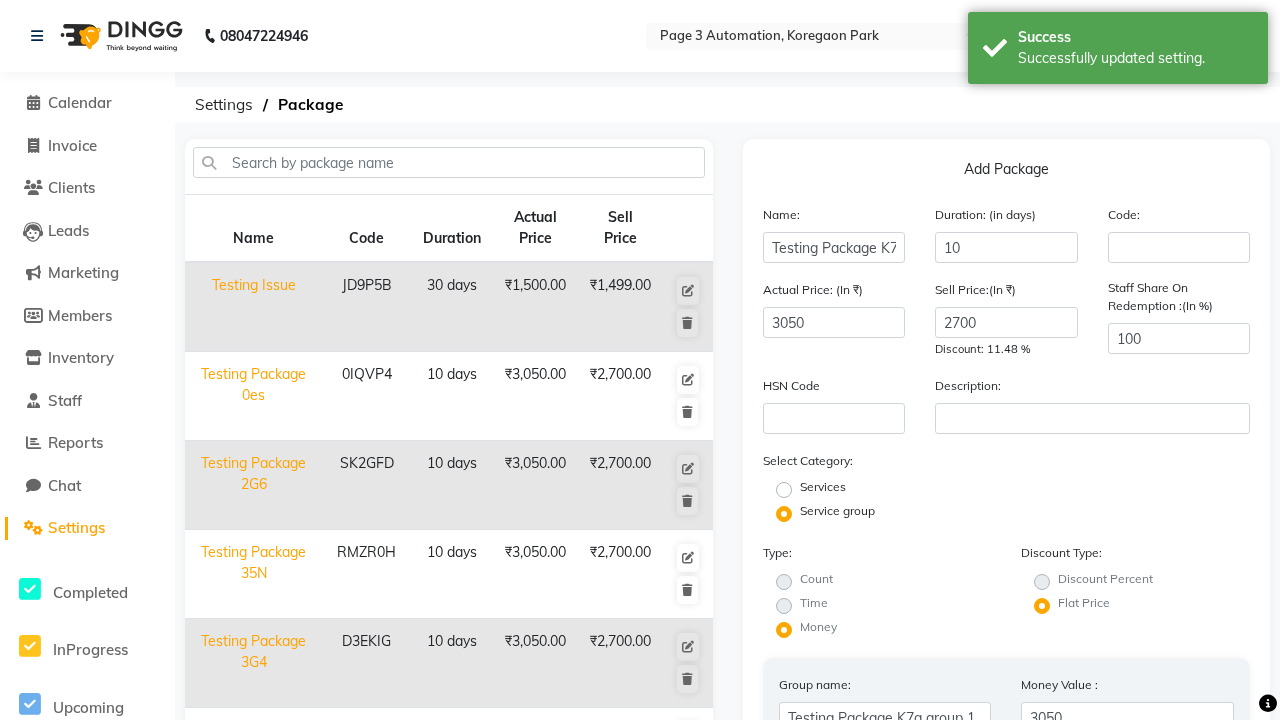 type on "025" 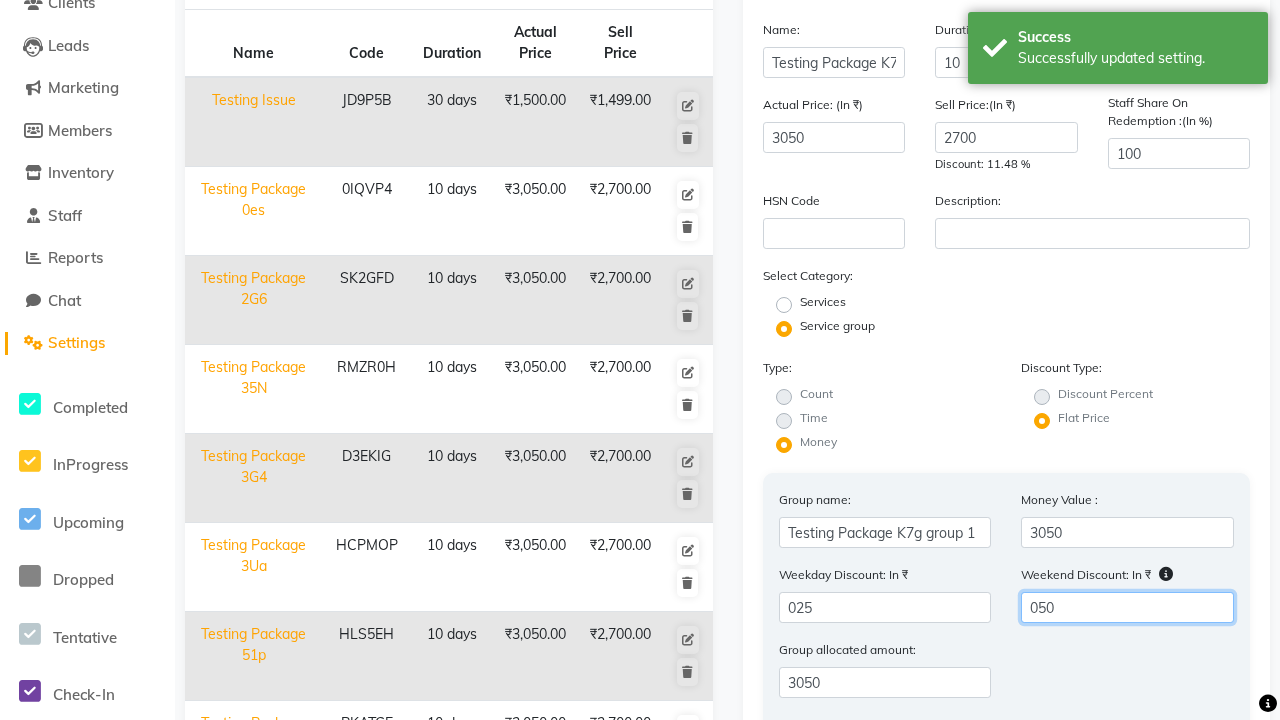 type on "050" 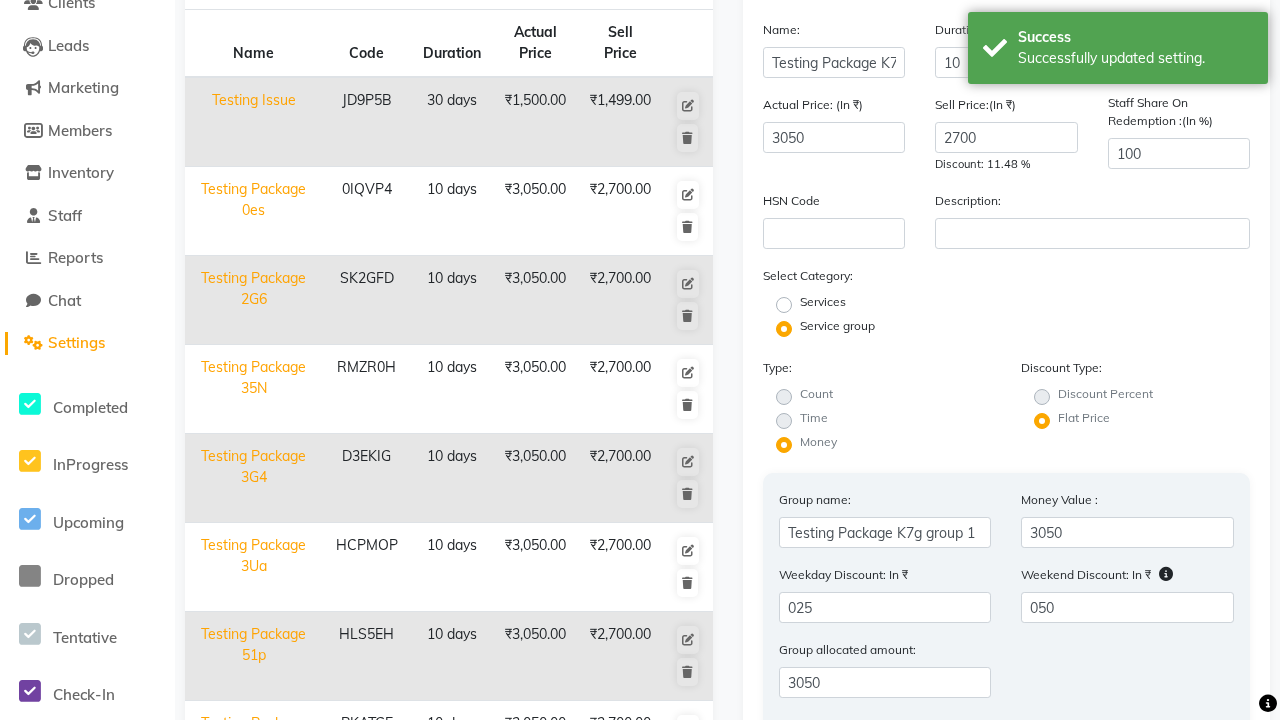click on "All Services" 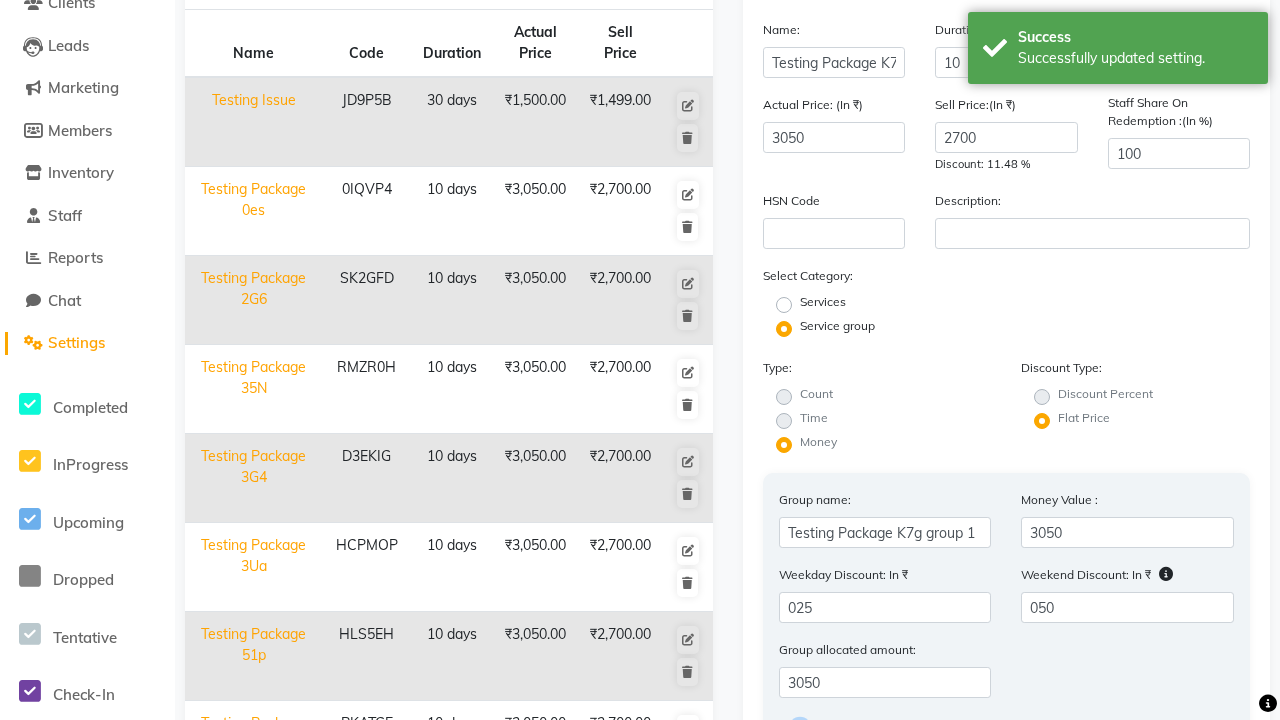 click on "All Services" at bounding box center (806, 726) 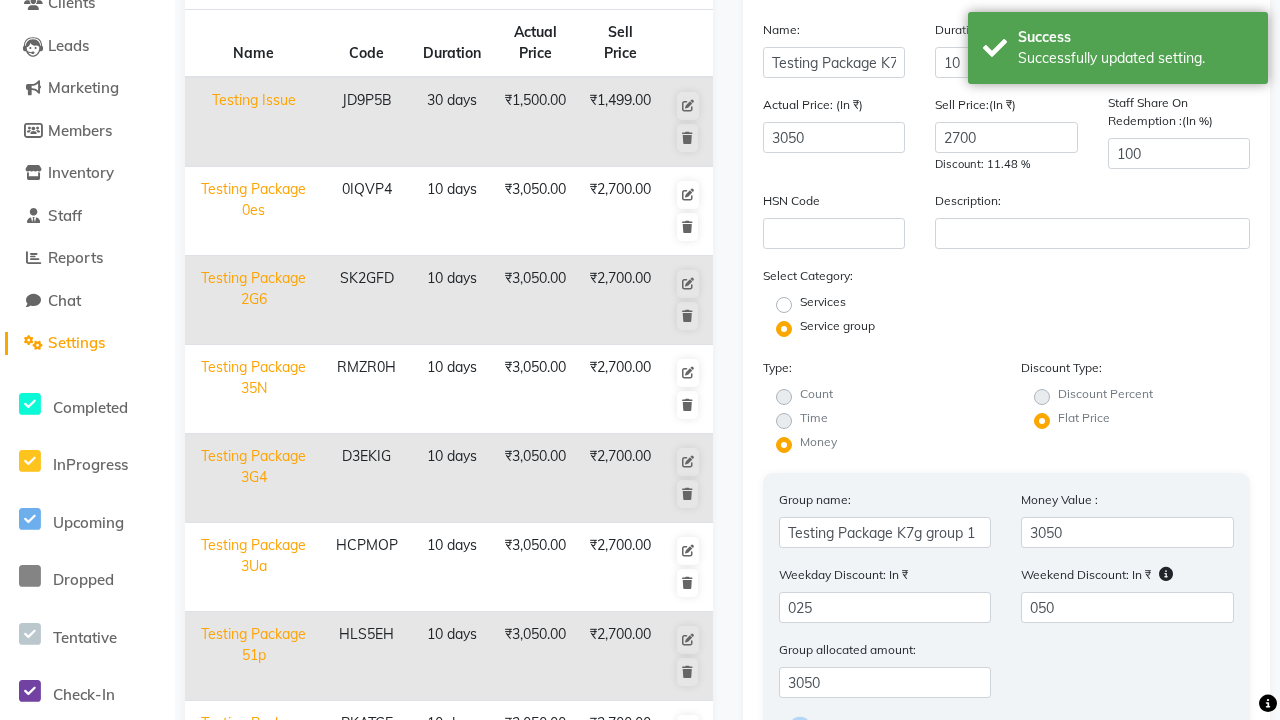 scroll, scrollTop: 205, scrollLeft: 0, axis: vertical 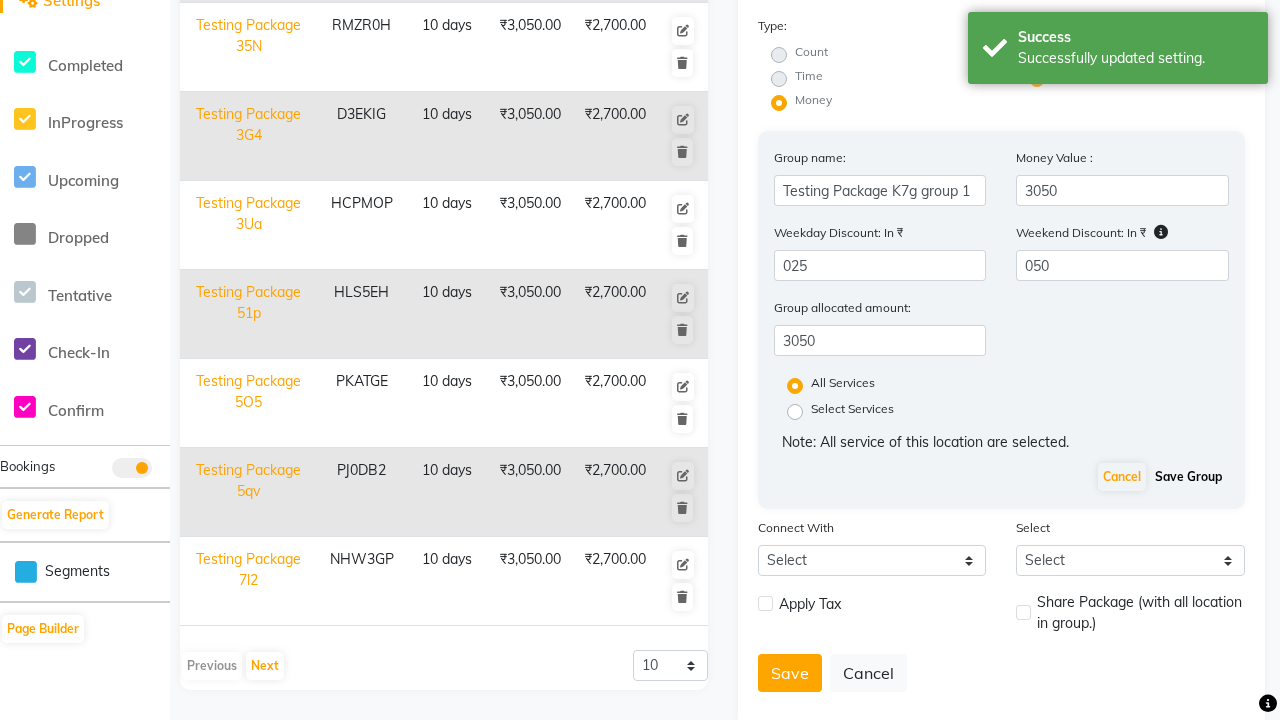 click on "Save Group" 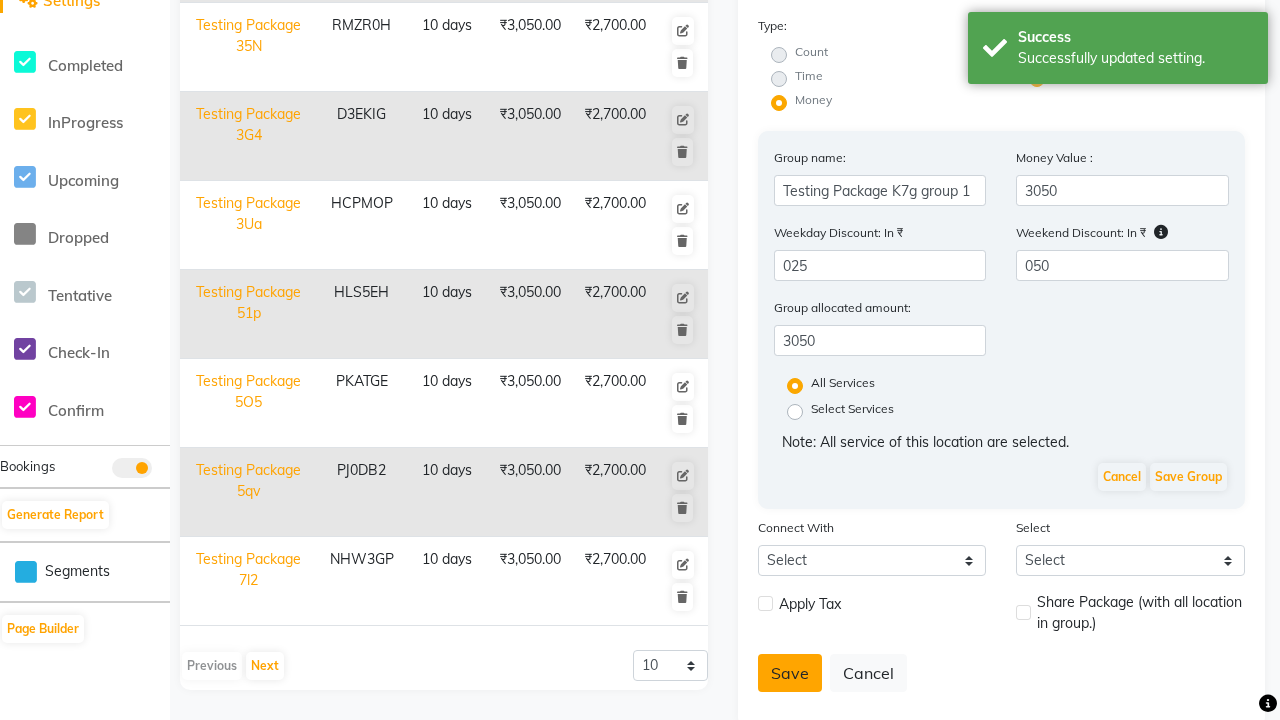 click on "Save" 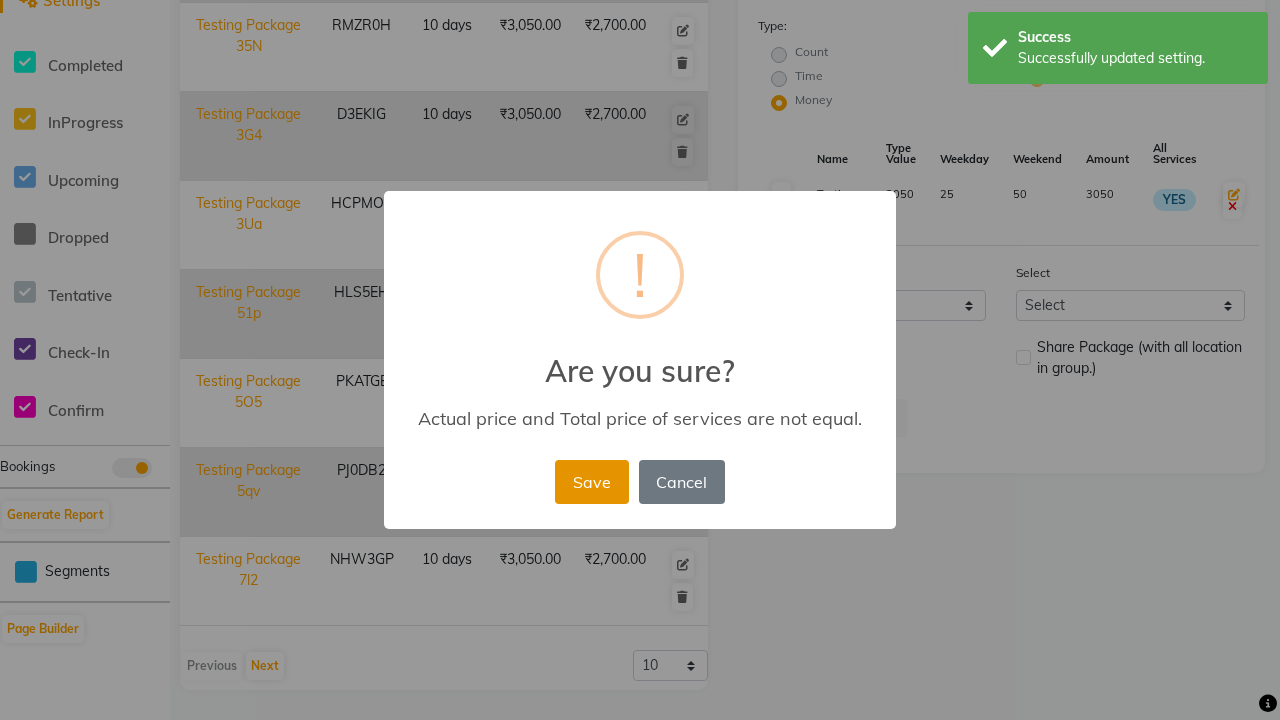 click on "Save" at bounding box center (591, 482) 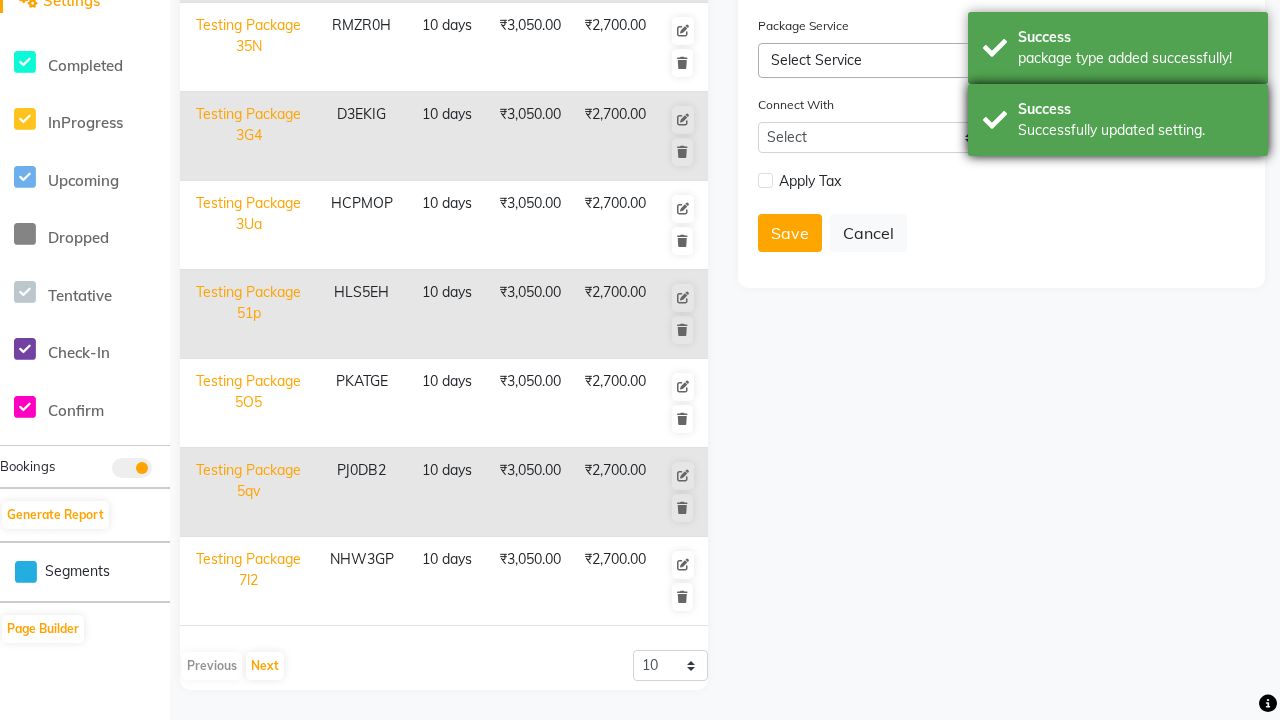 click on "Success   Successfully updated setting." at bounding box center (1118, 120) 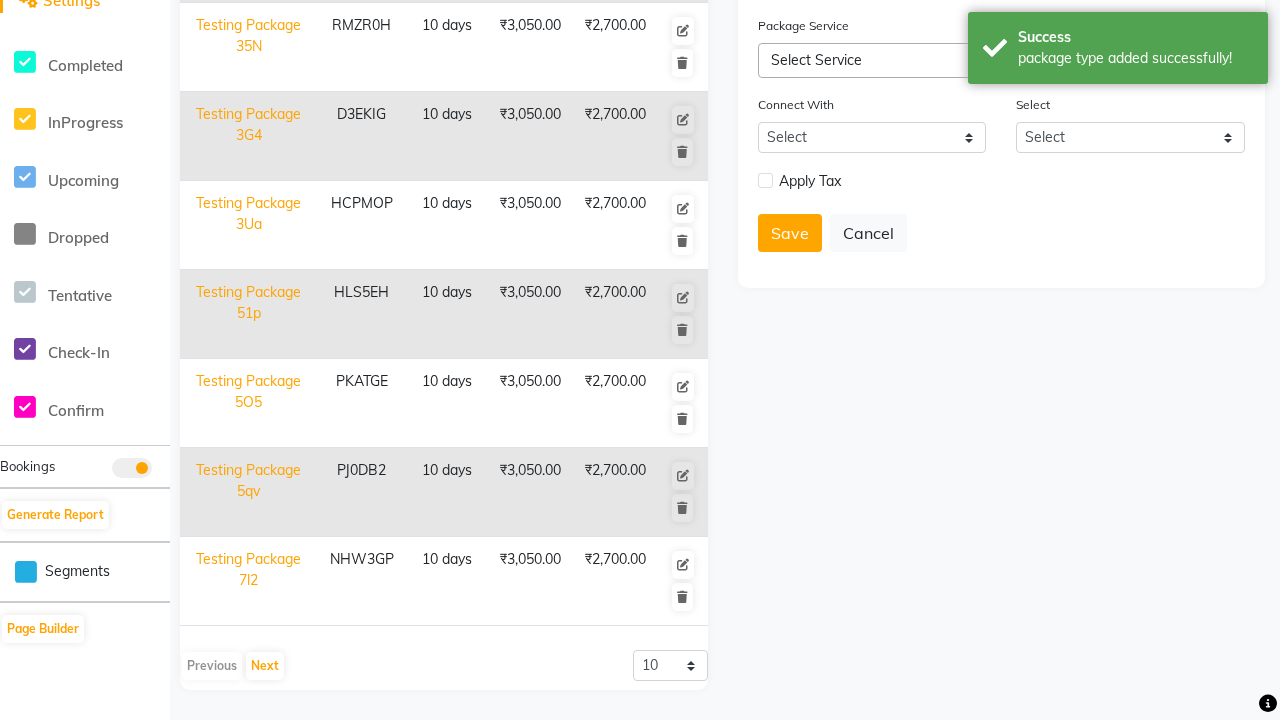 click at bounding box center (32, -491) 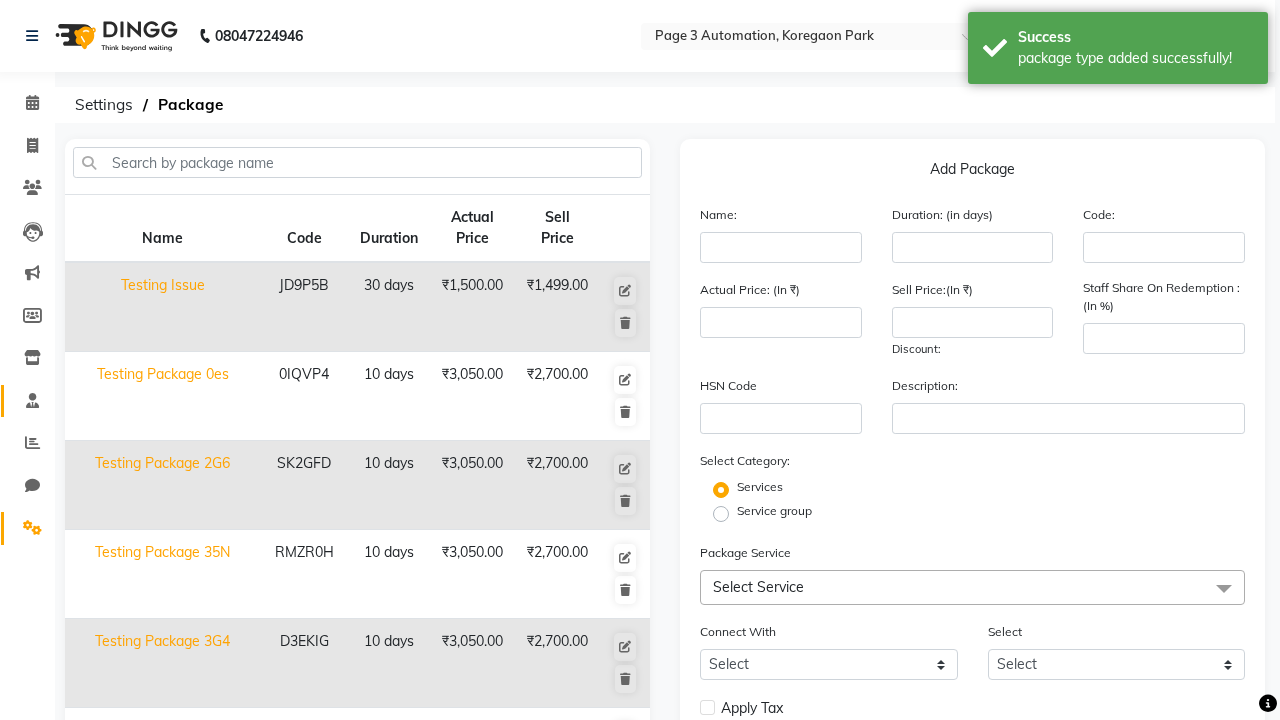 click 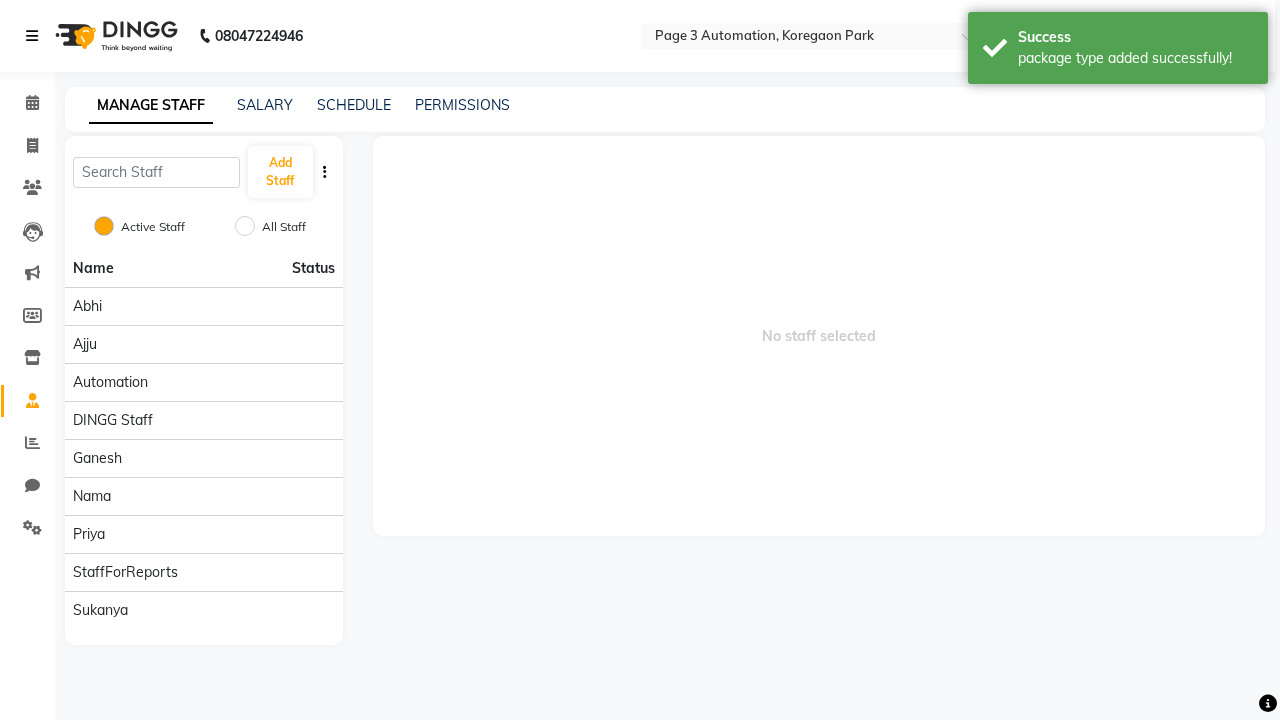 click at bounding box center (32, 36) 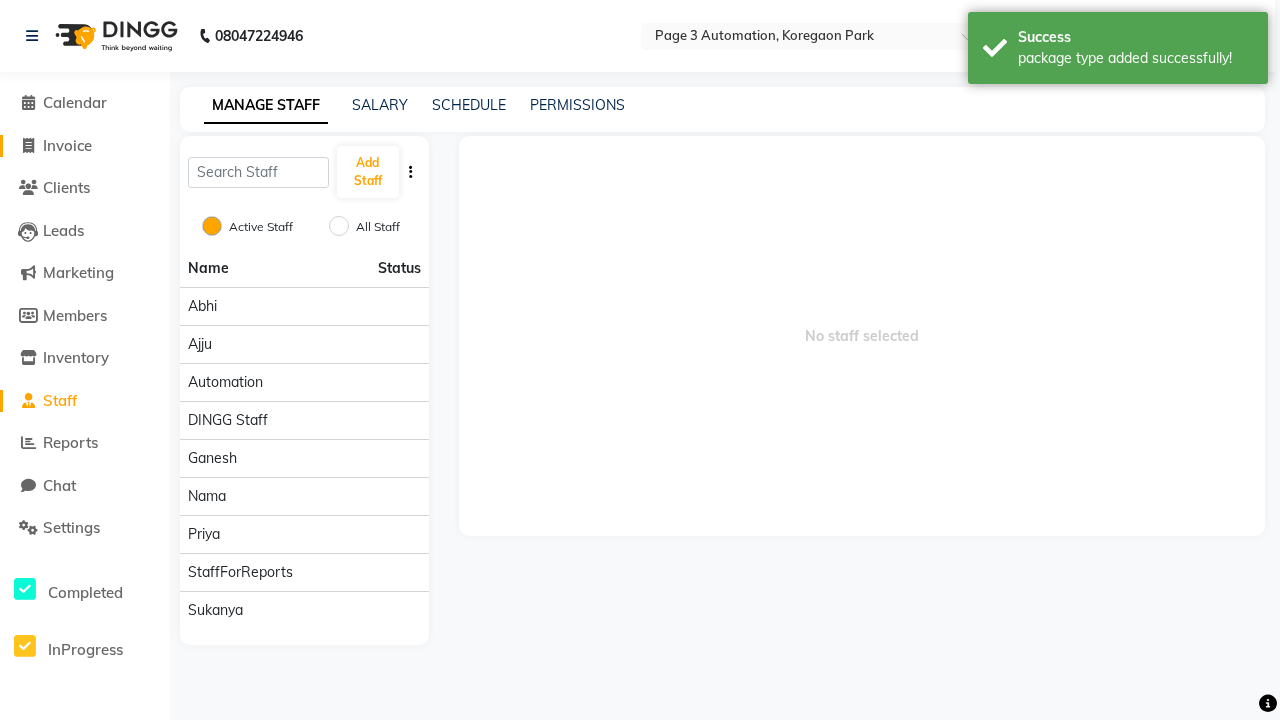 click on "Invoice" 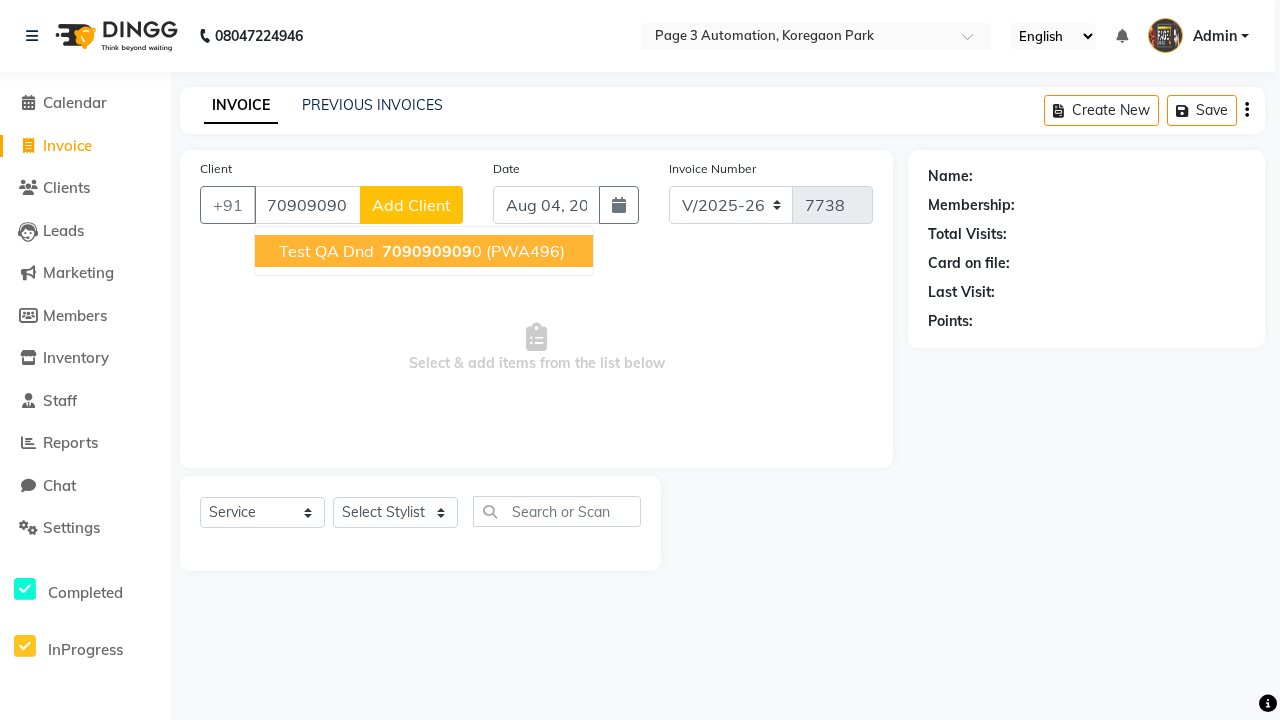 click on "709090909" at bounding box center (427, 251) 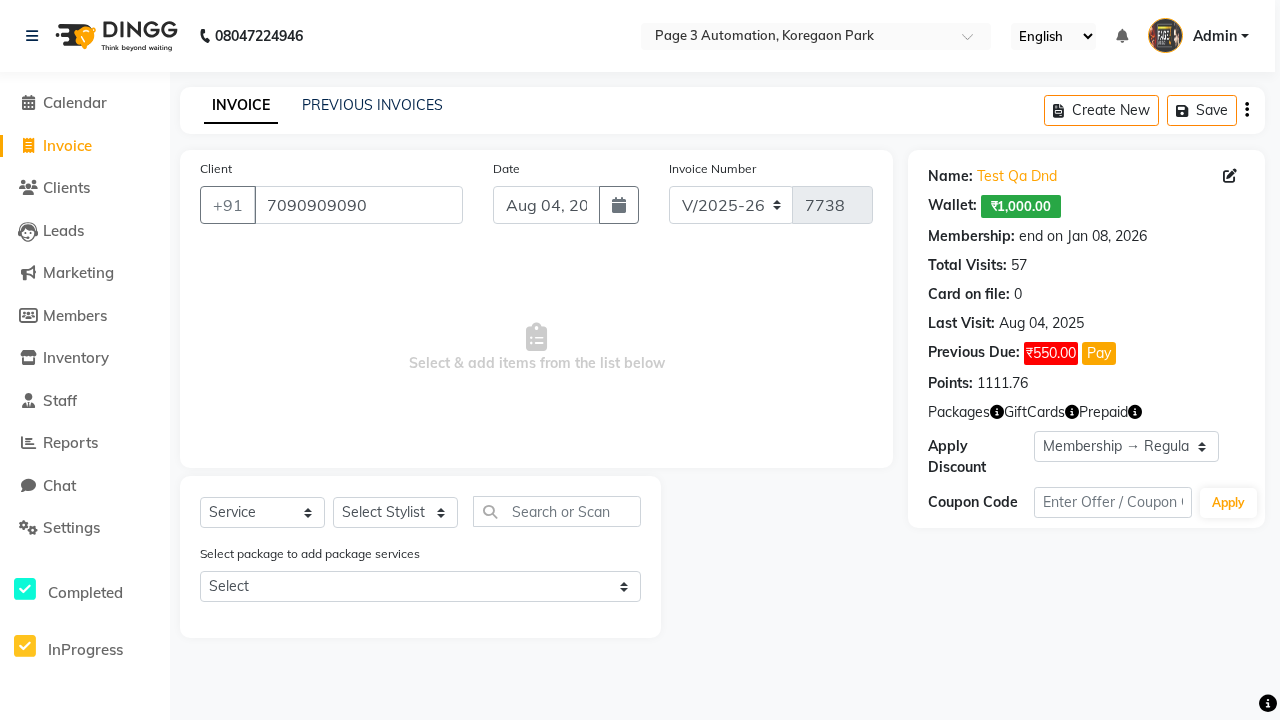 select on "0:" 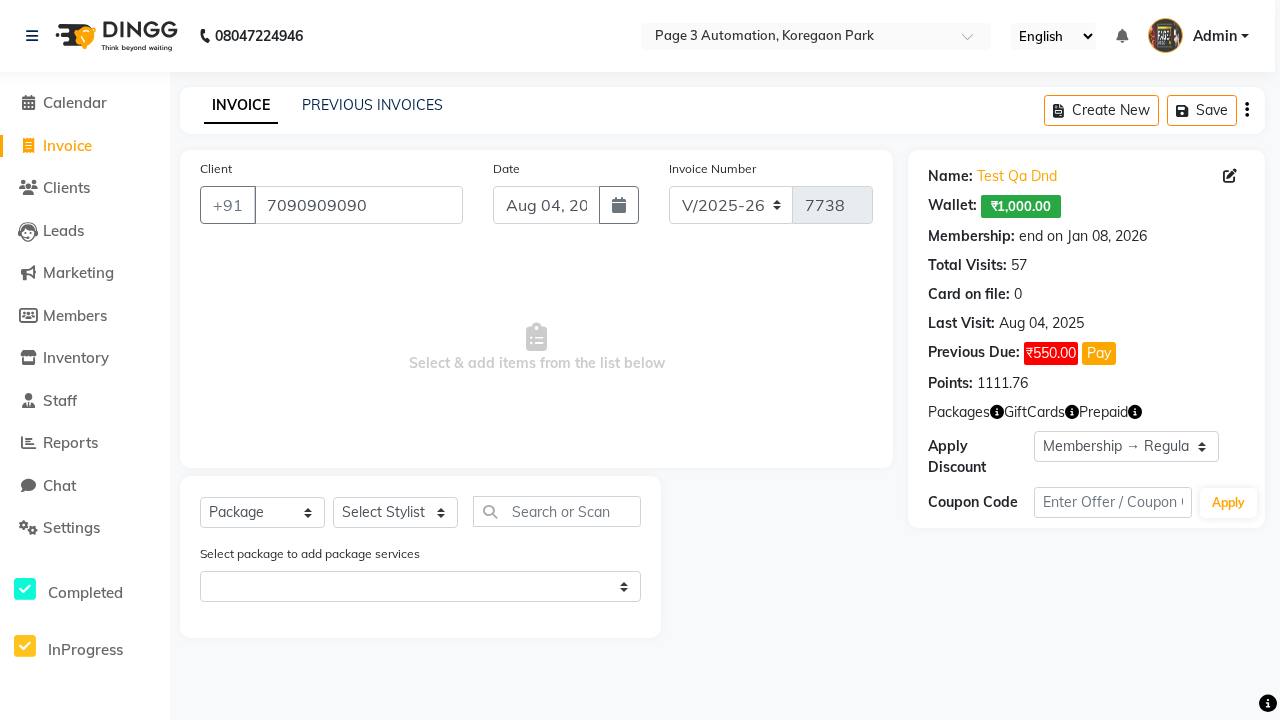 select on "71572" 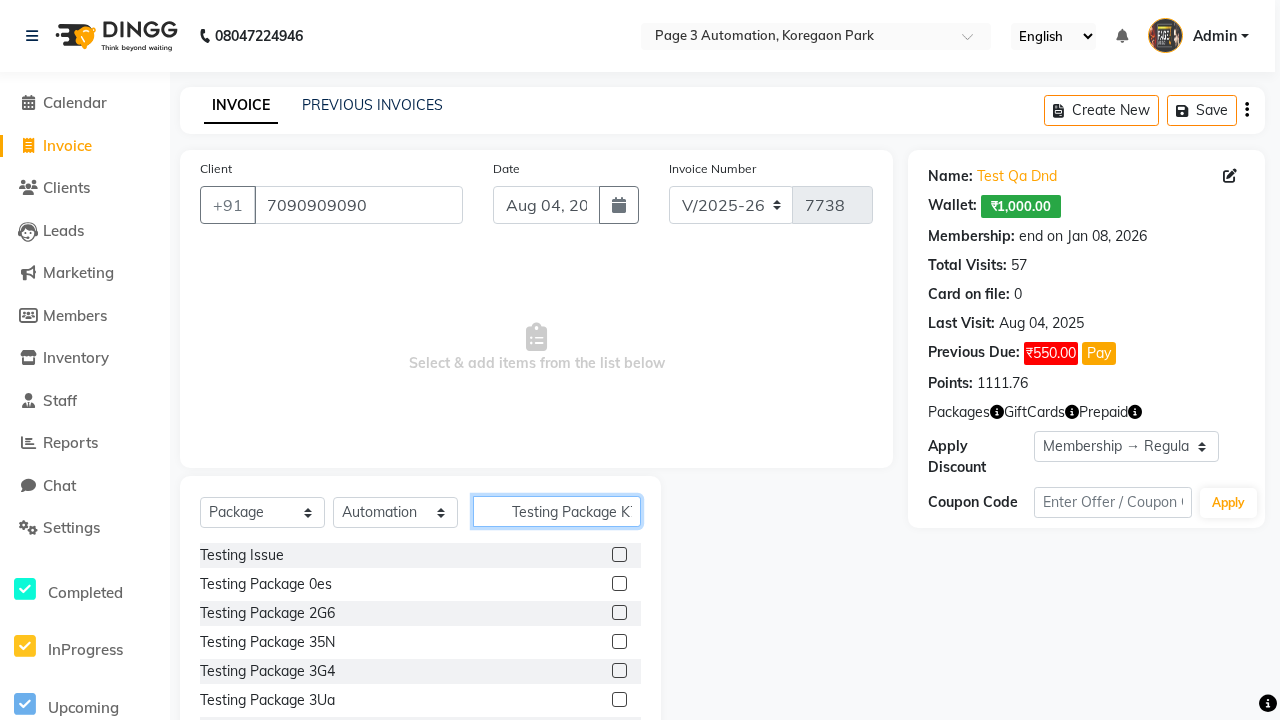 scroll, scrollTop: 0, scrollLeft: 14, axis: horizontal 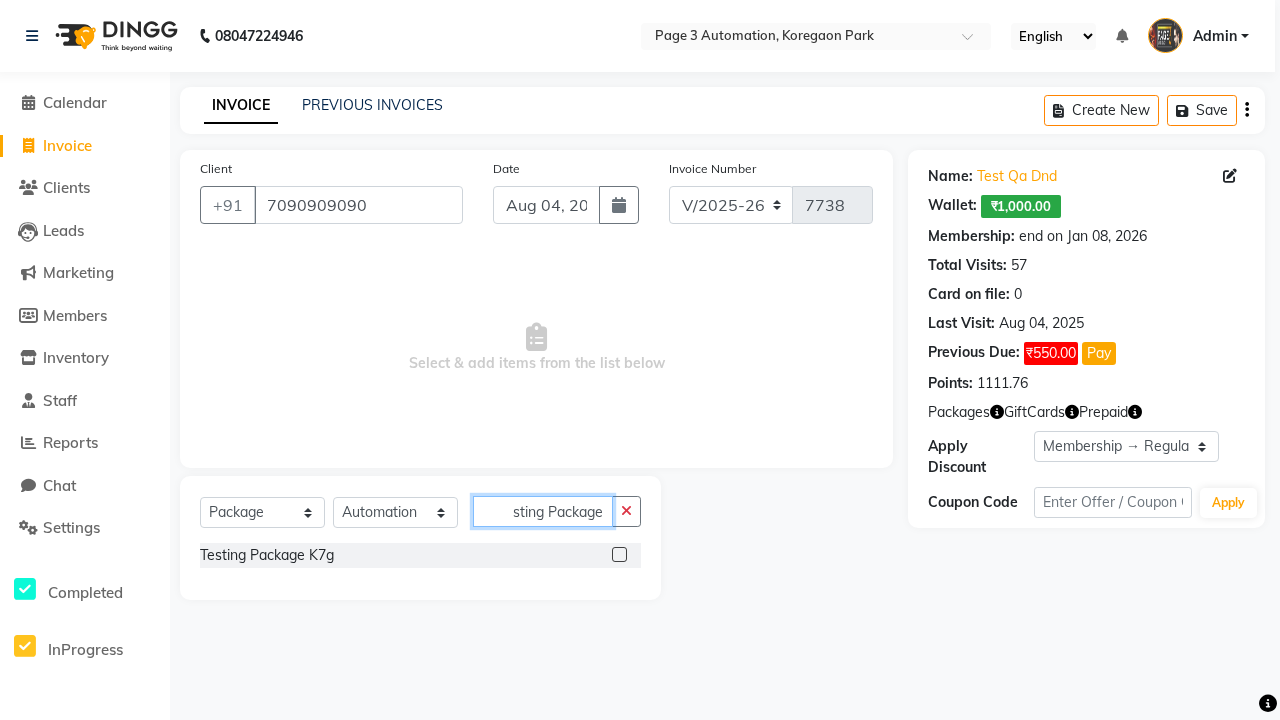 type on "Testing Package K7g" 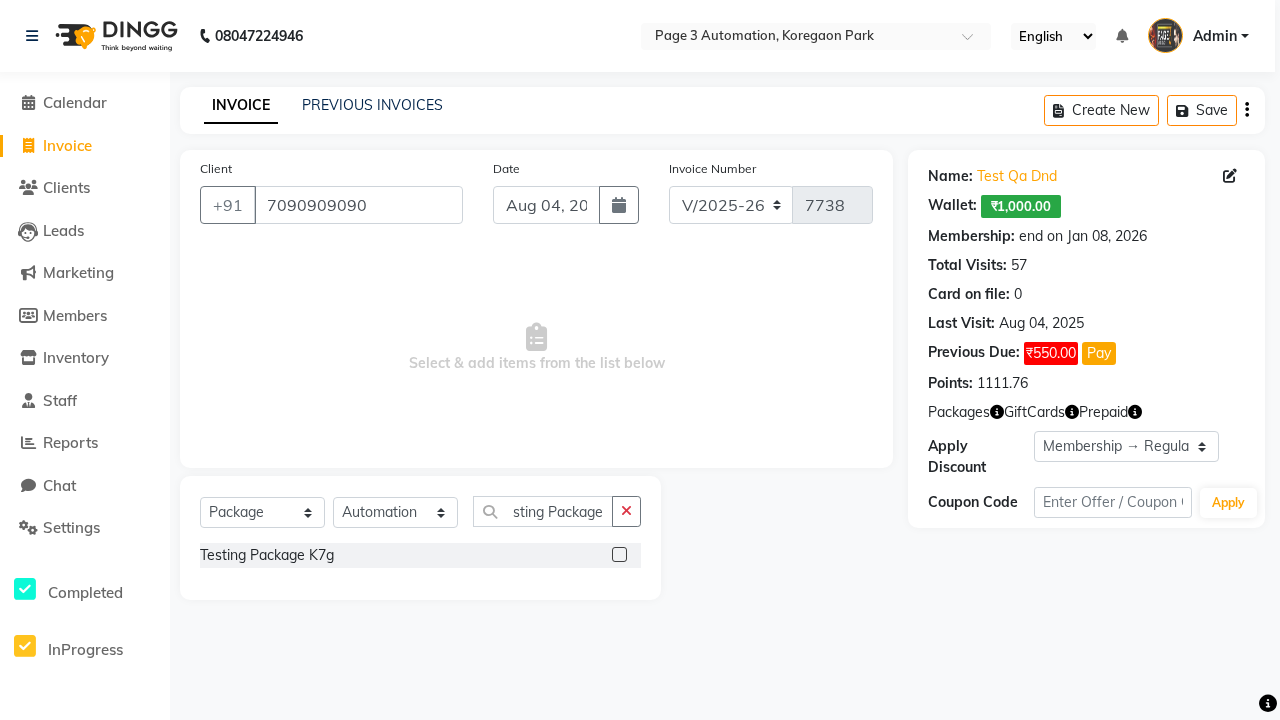 click 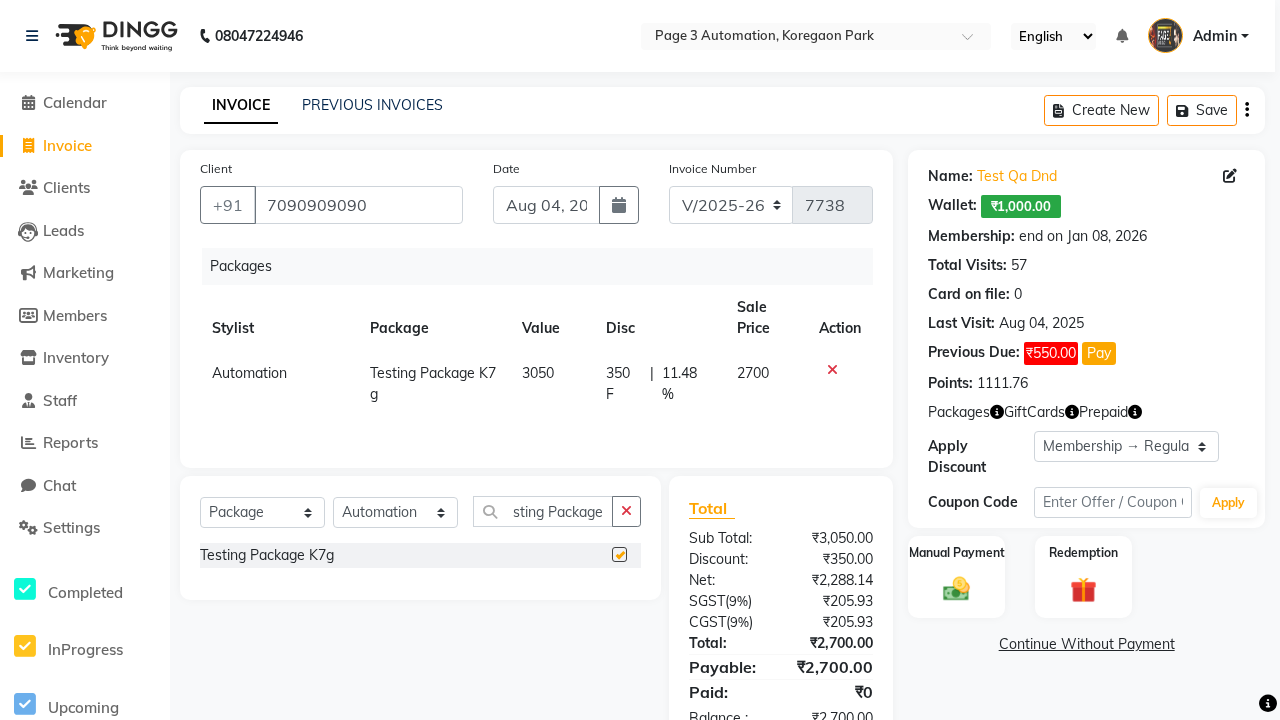 scroll, scrollTop: 0, scrollLeft: 0, axis: both 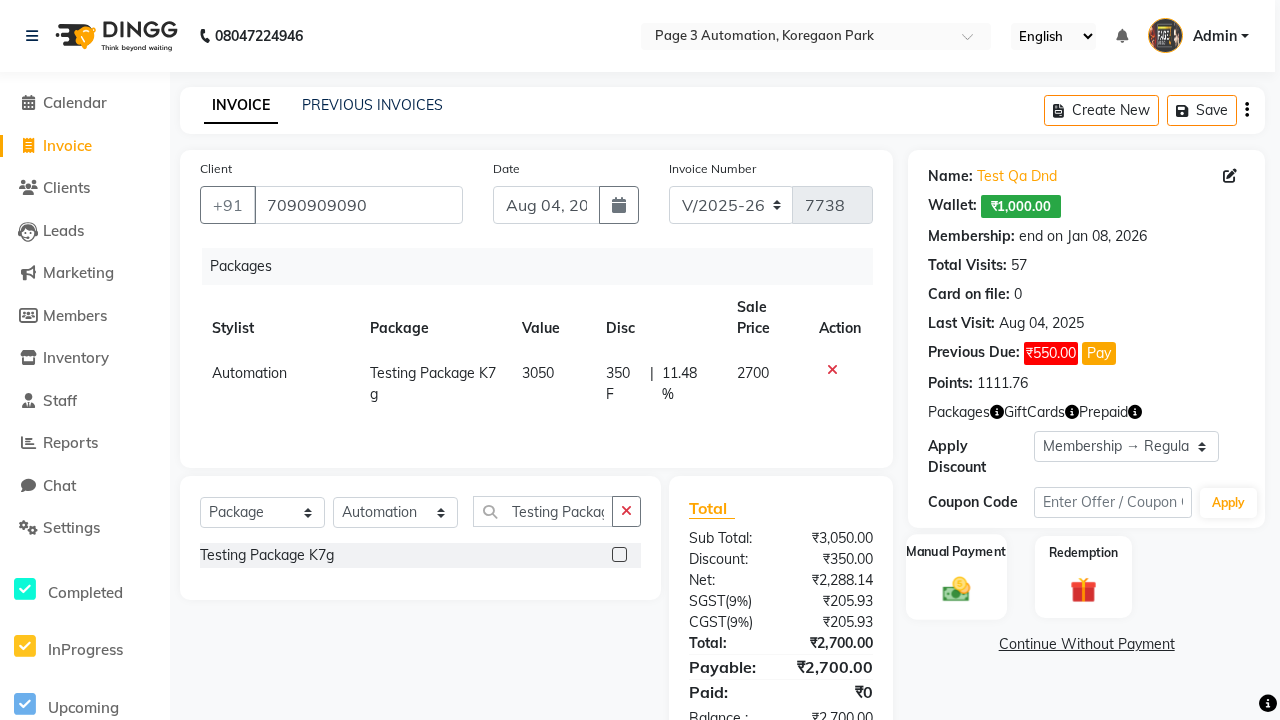 click 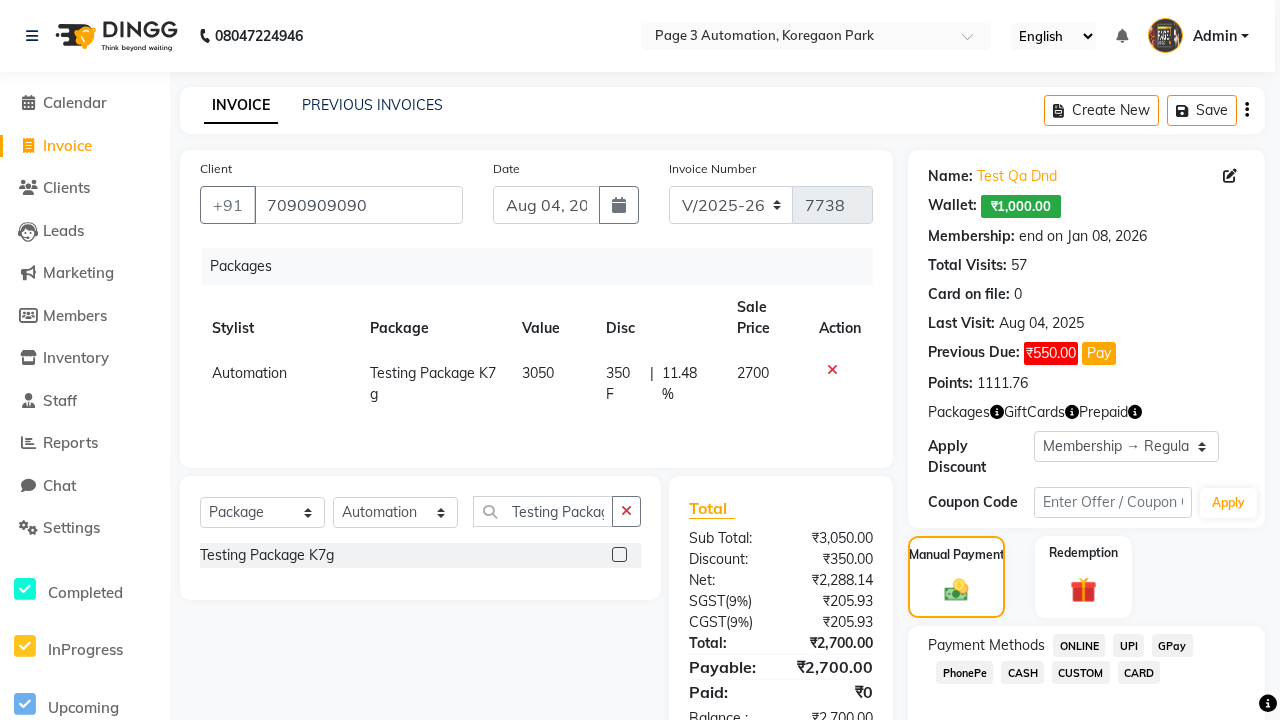 click on "ONLINE" 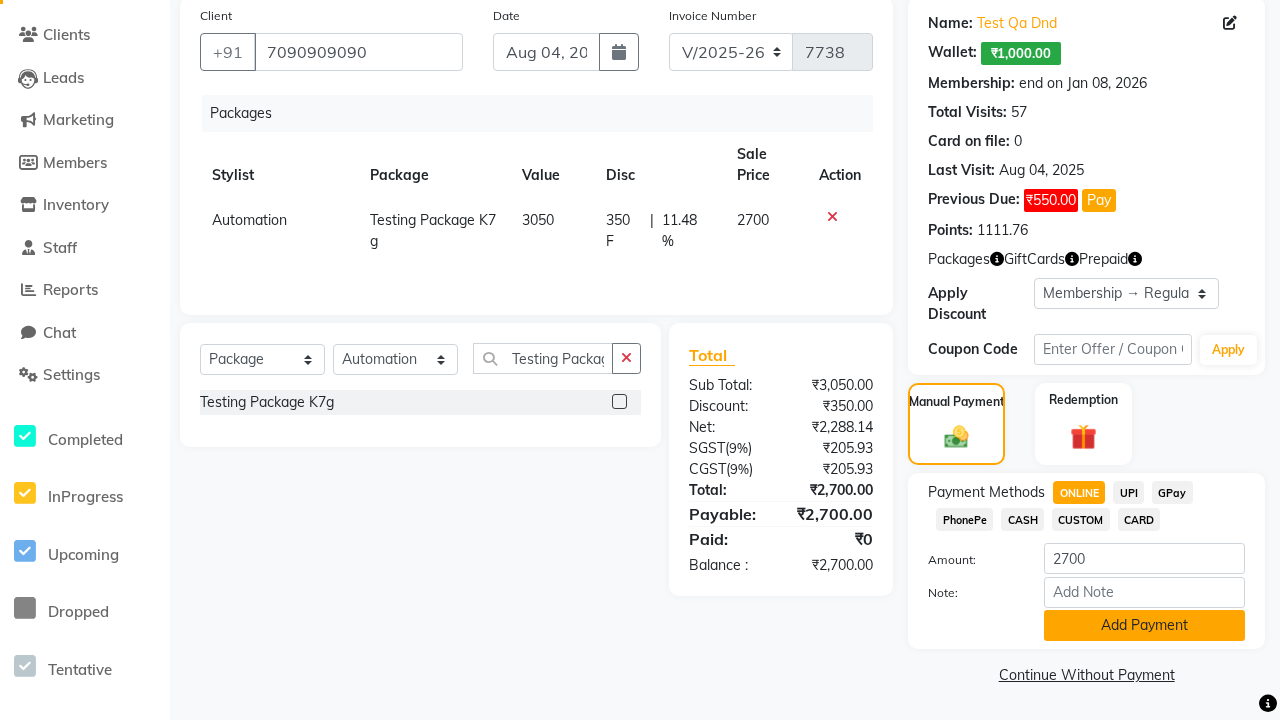 click on "Add Payment" 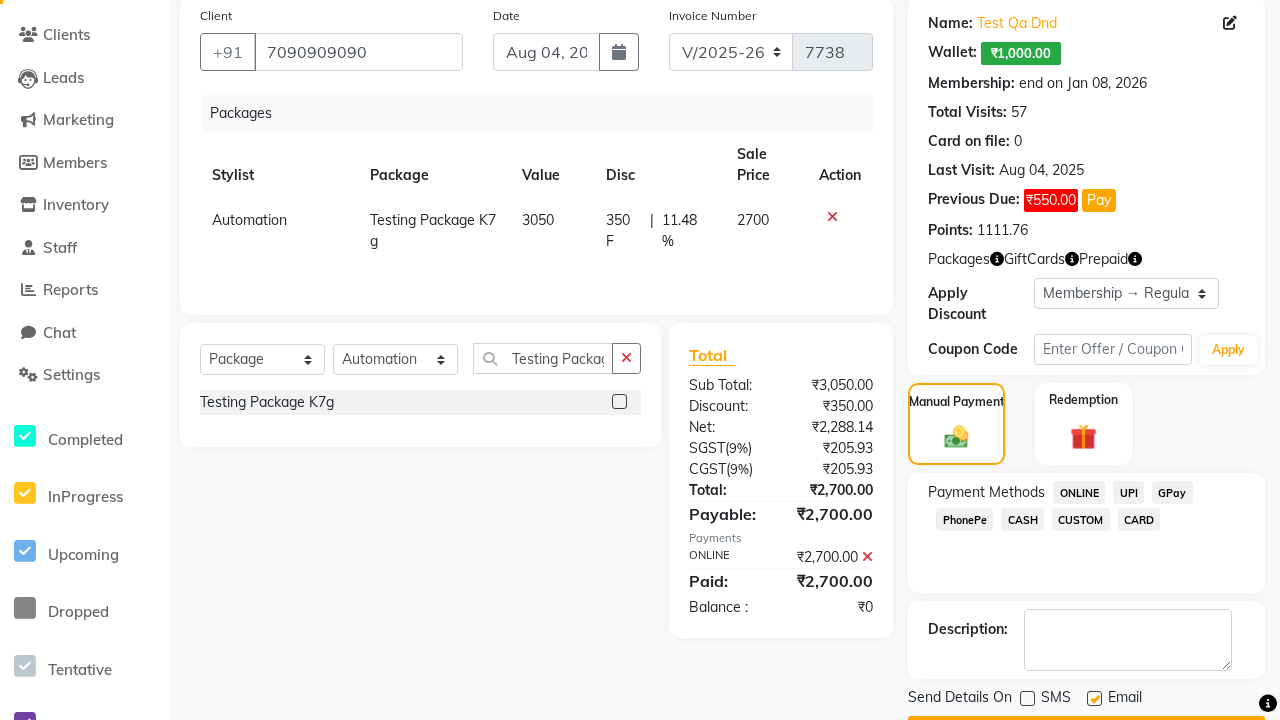 click 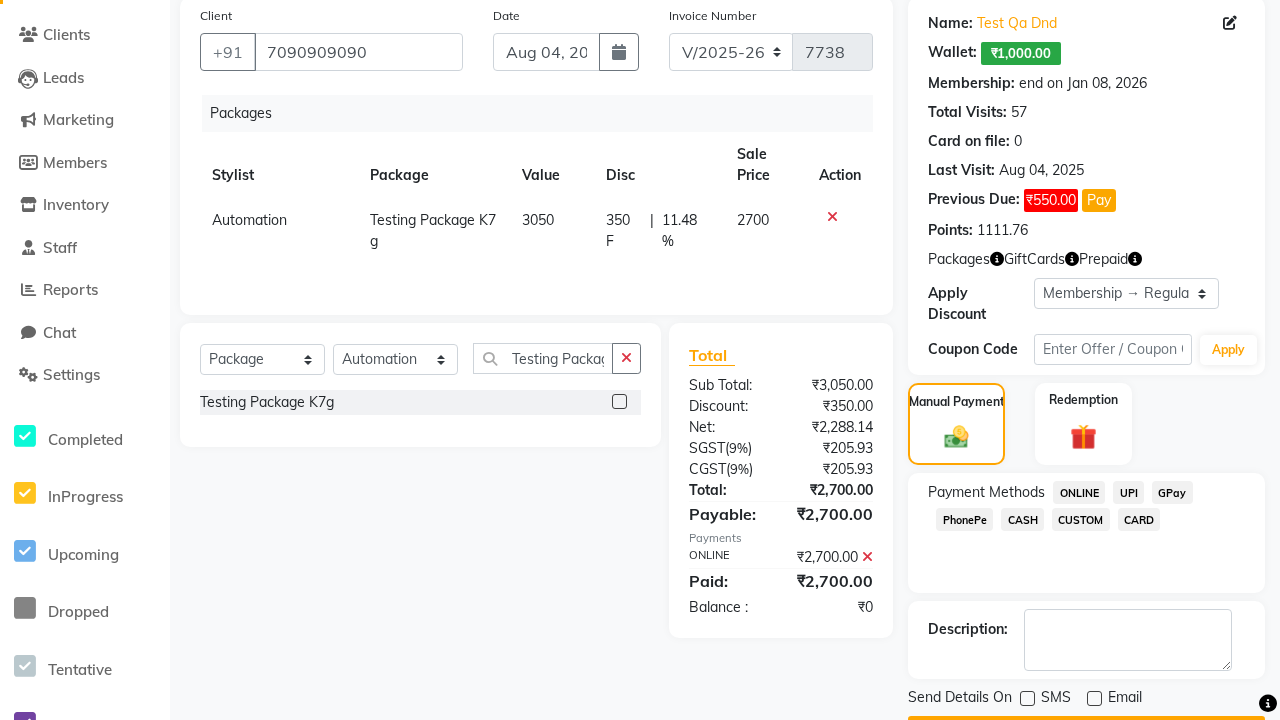 click on "Checkout" 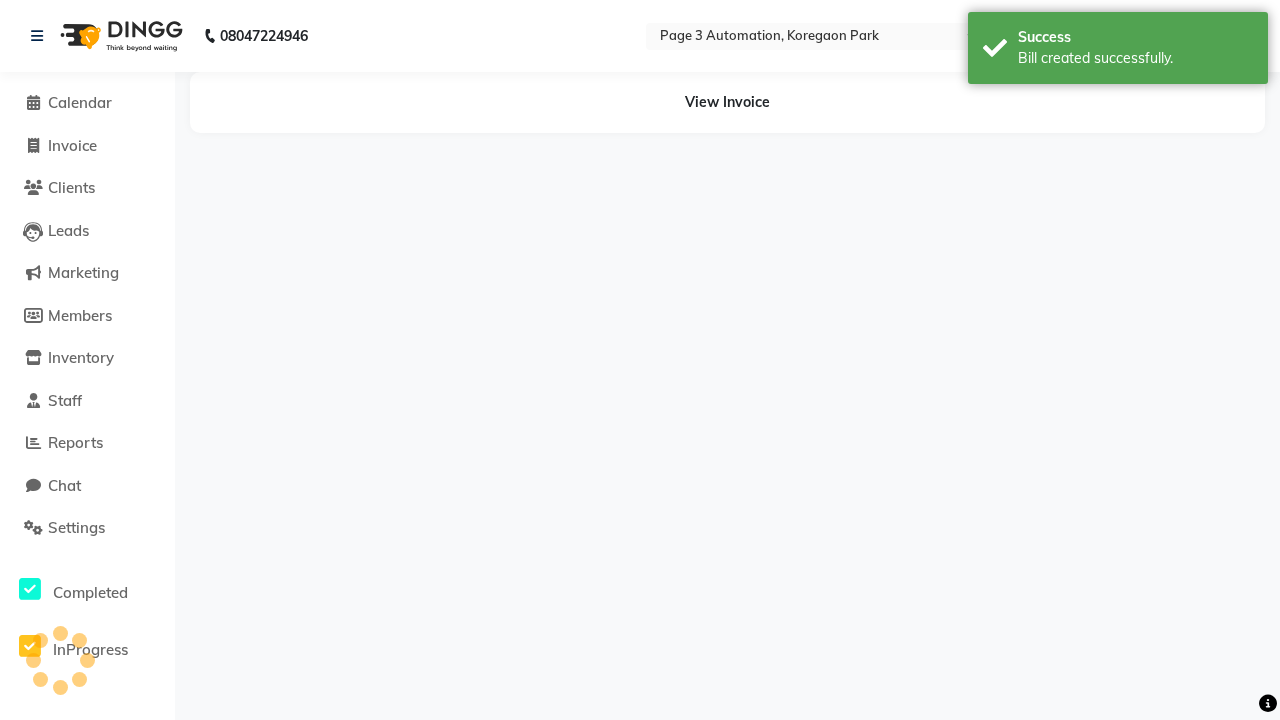 scroll, scrollTop: 0, scrollLeft: 0, axis: both 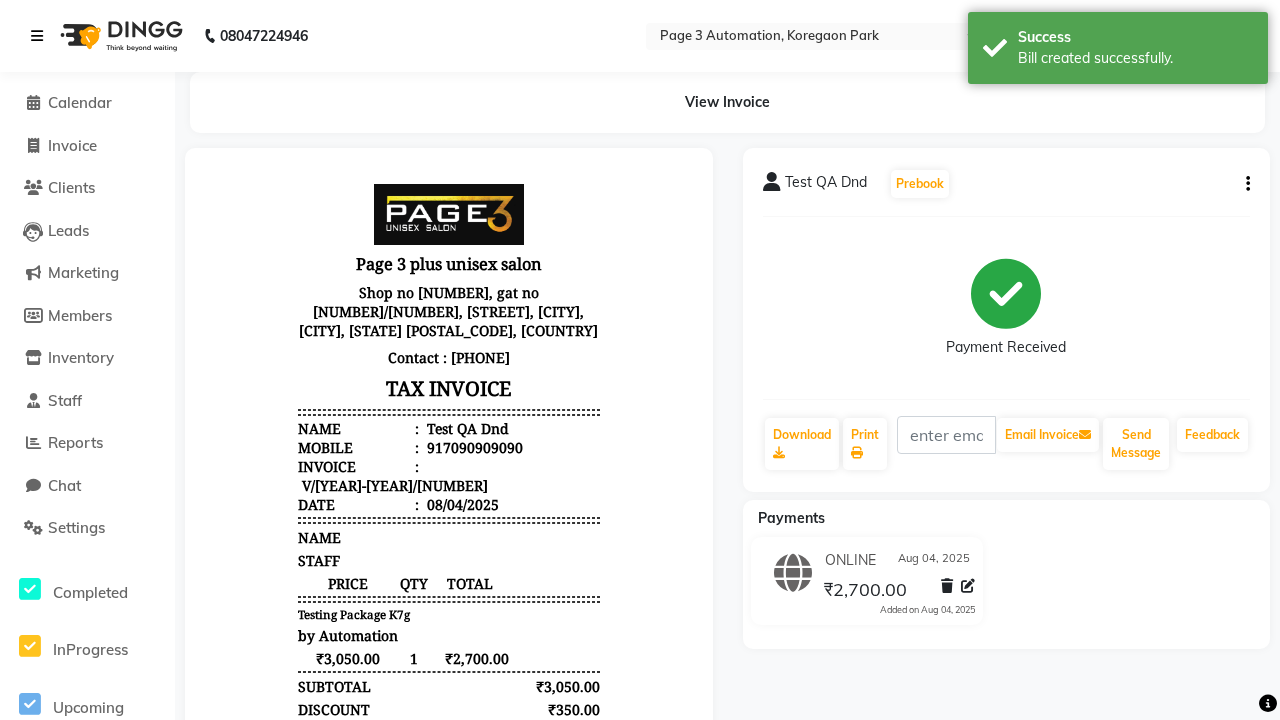 click on "Bill created successfully." at bounding box center (1135, 58) 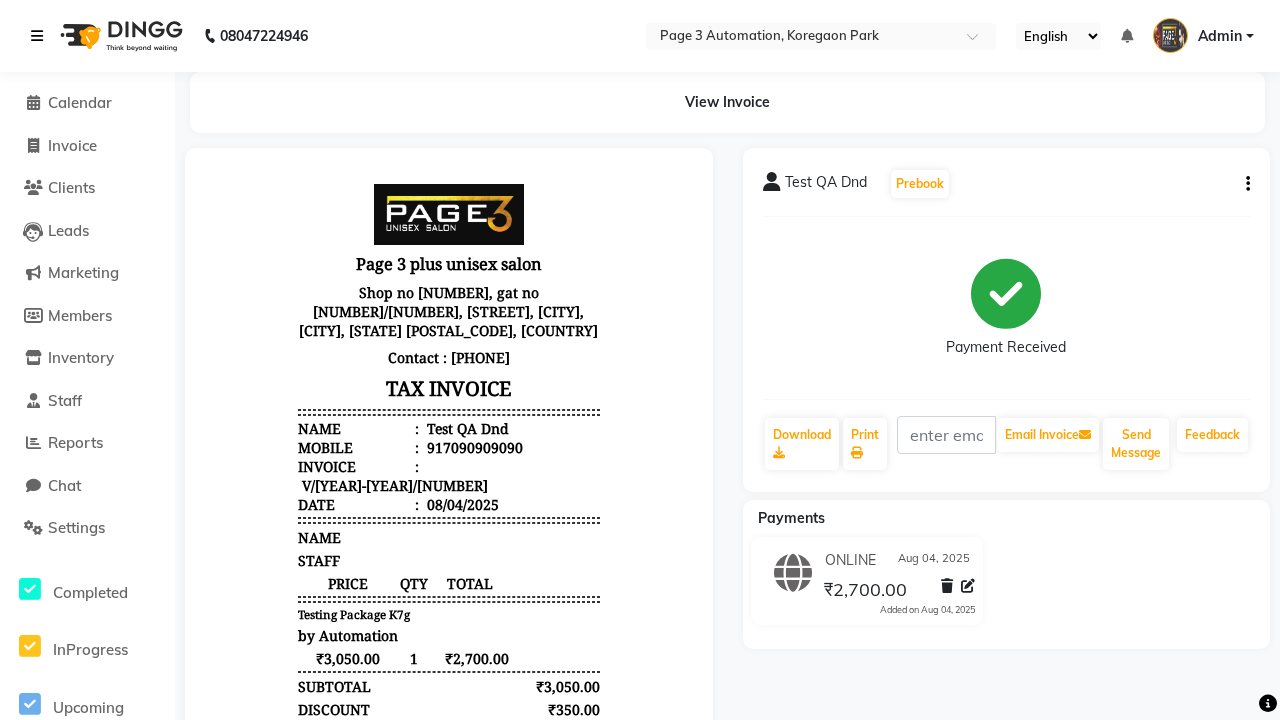 click at bounding box center (37, 36) 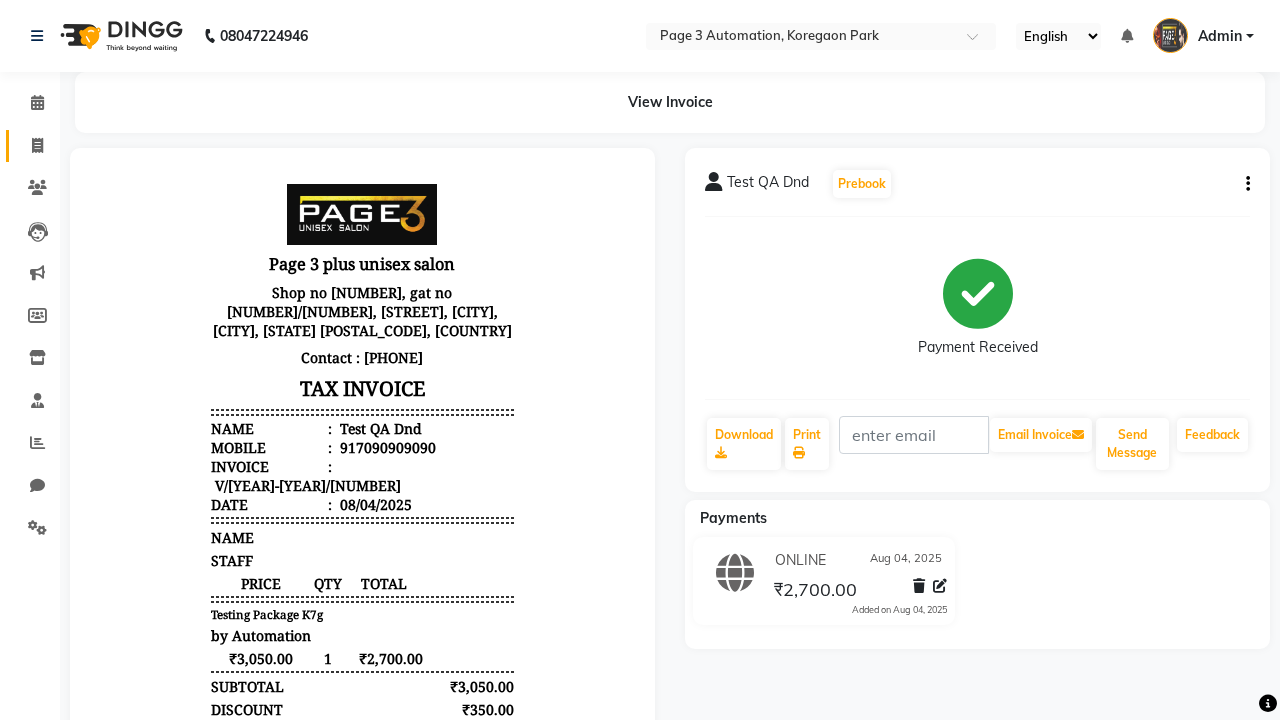click 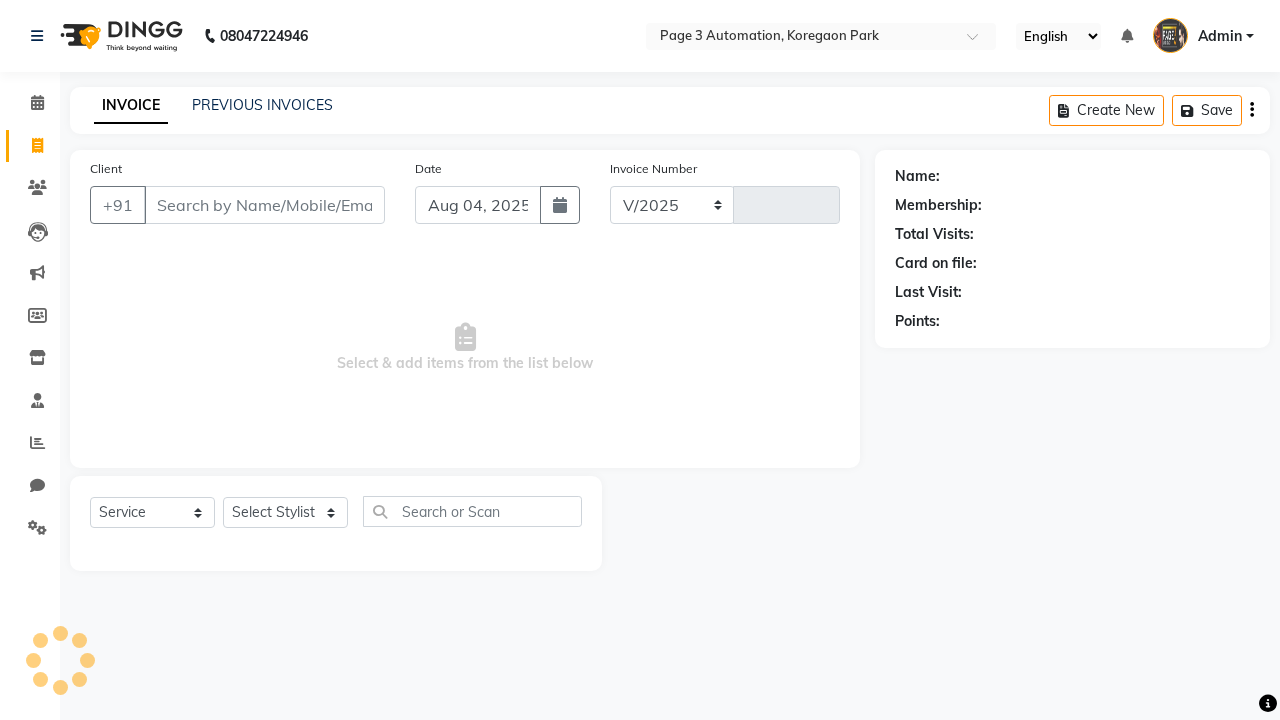 select on "2774" 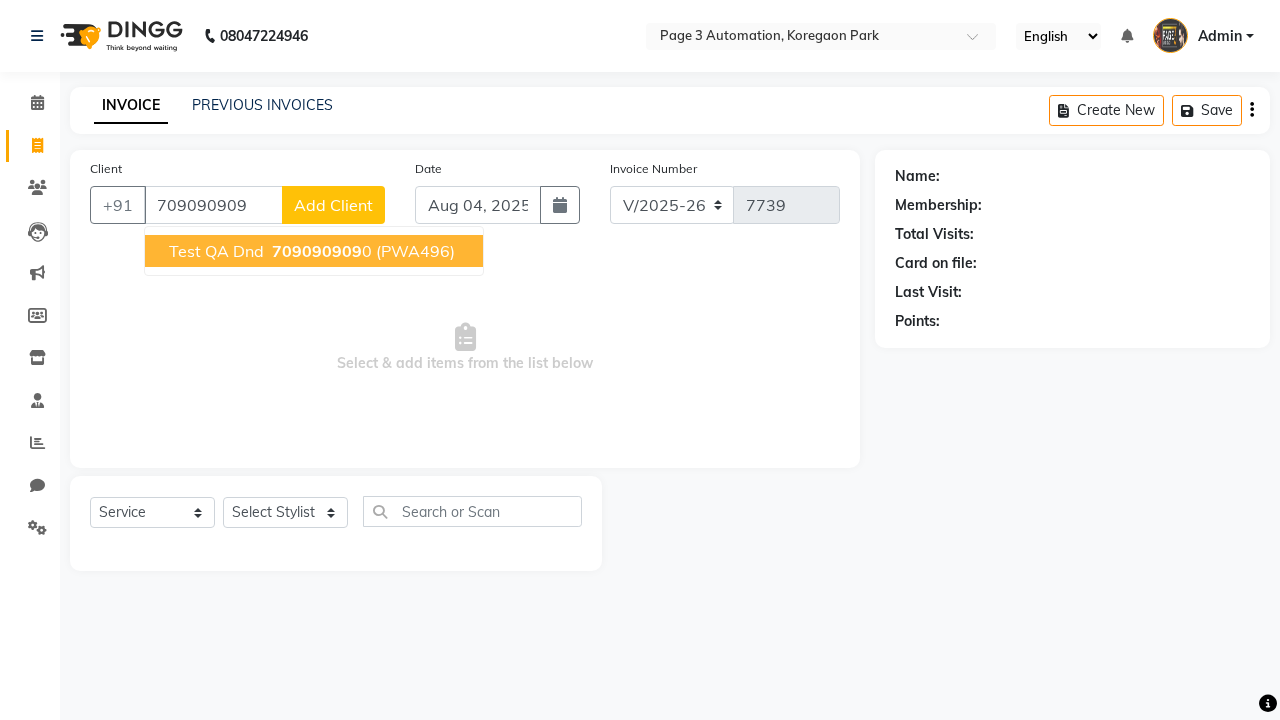 click on "709090909" at bounding box center [317, 251] 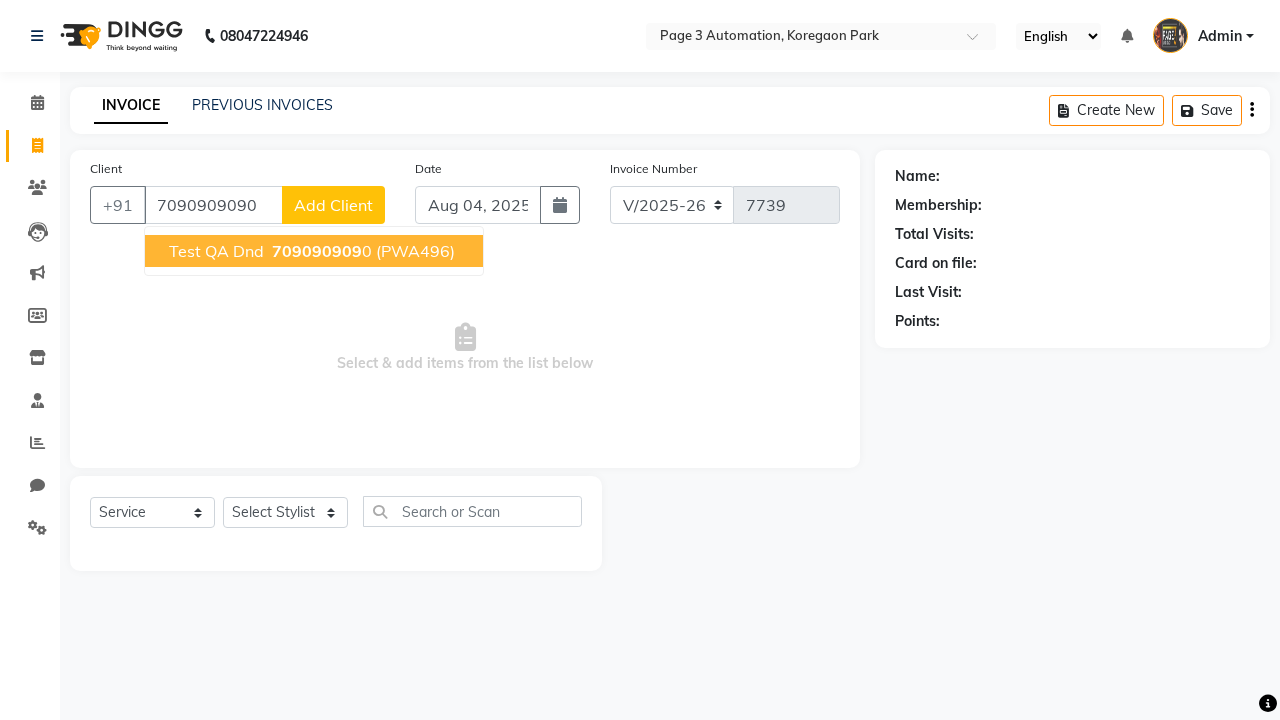 type on "7090909090" 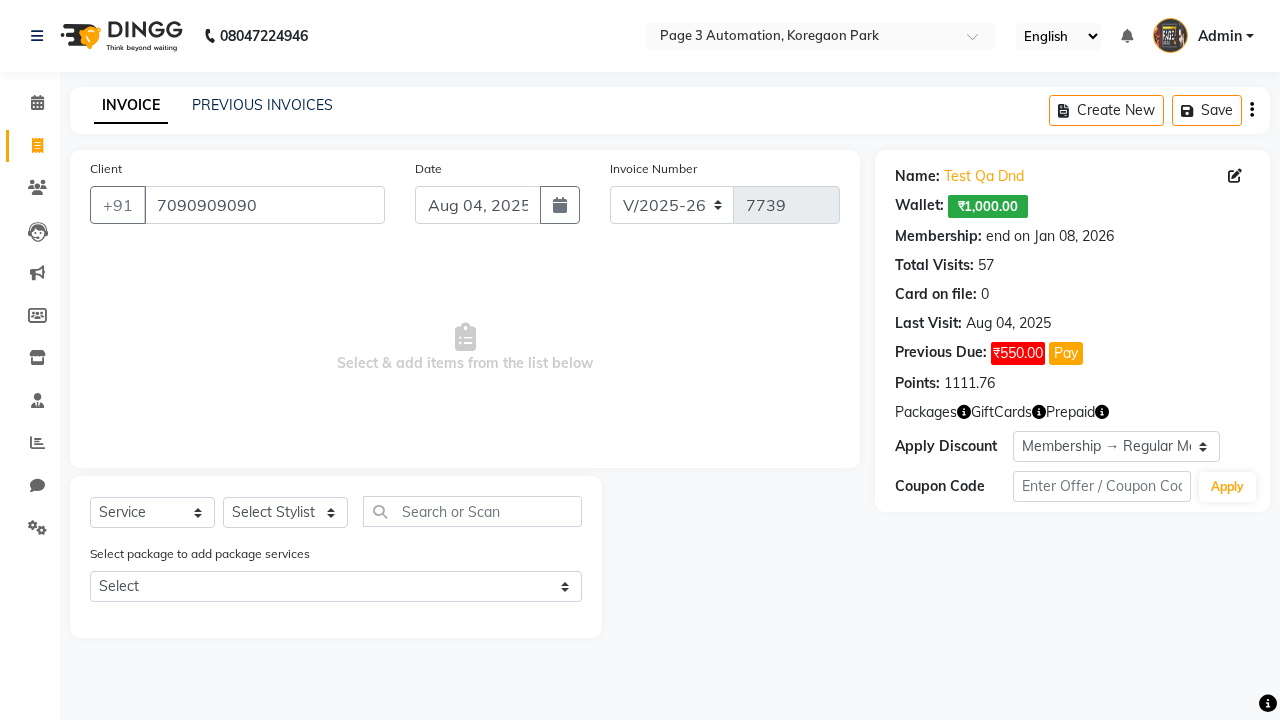 select on "0:" 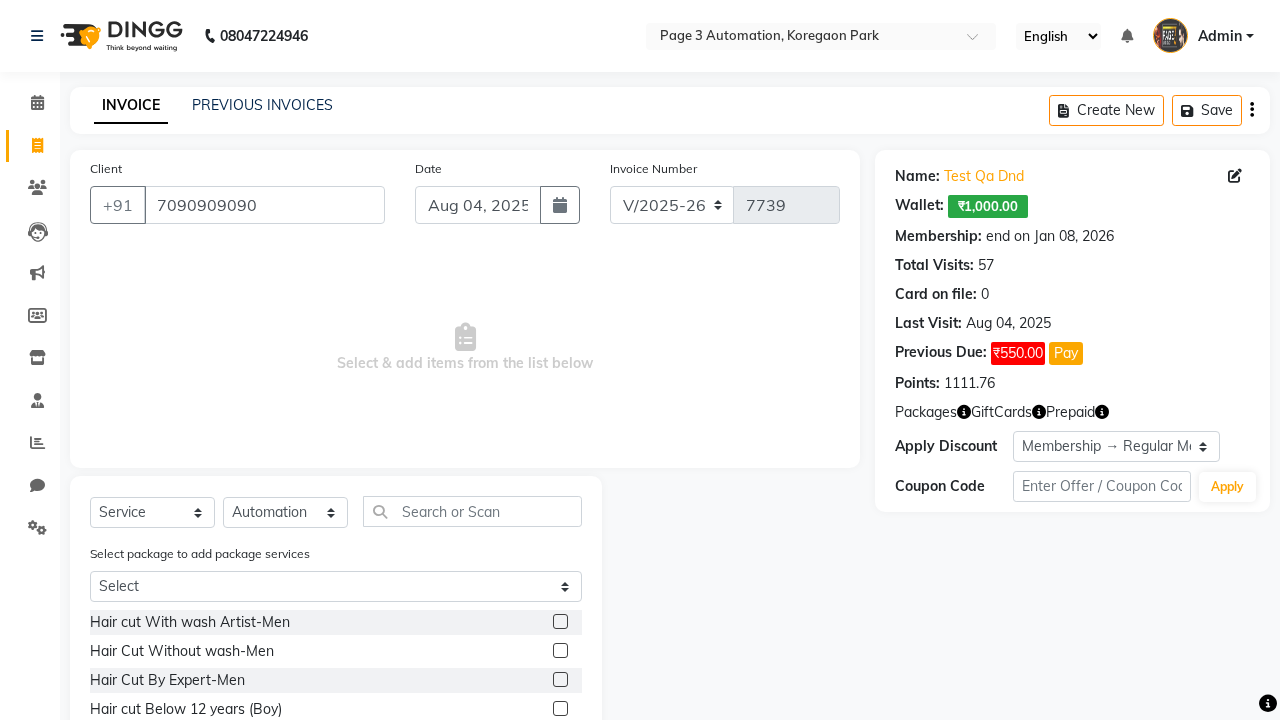 click 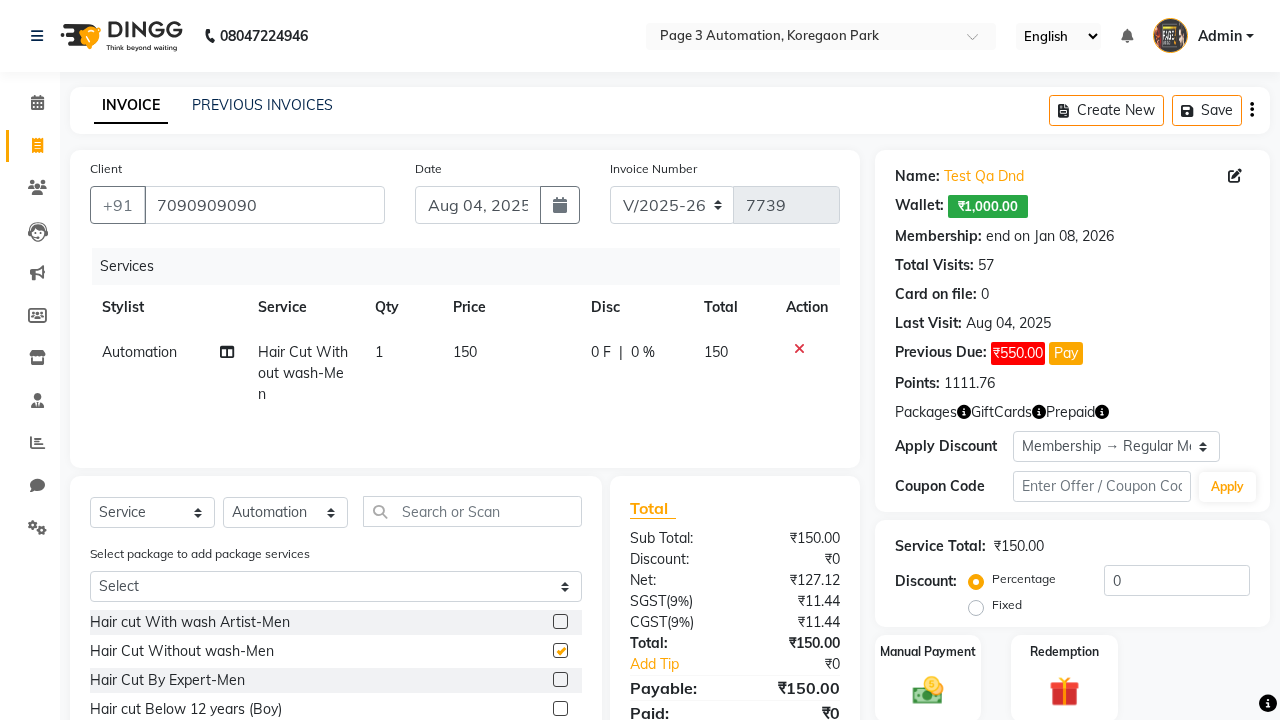 checkbox on "false" 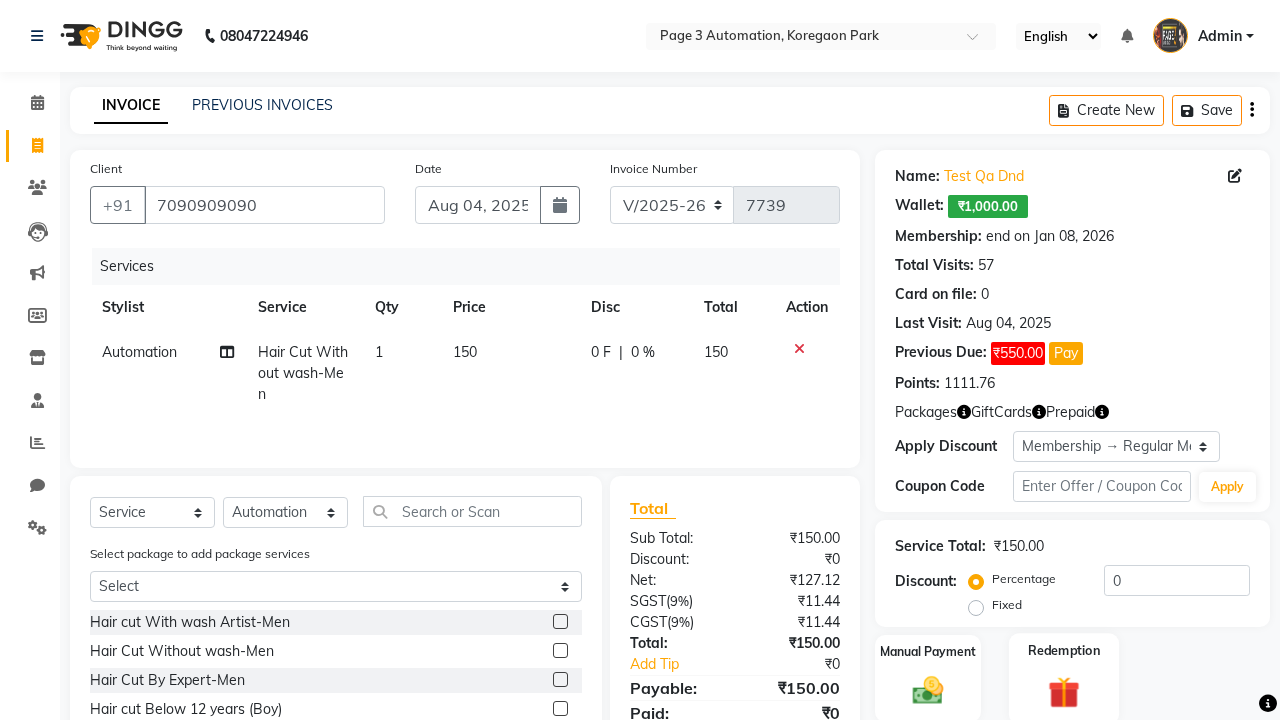 click 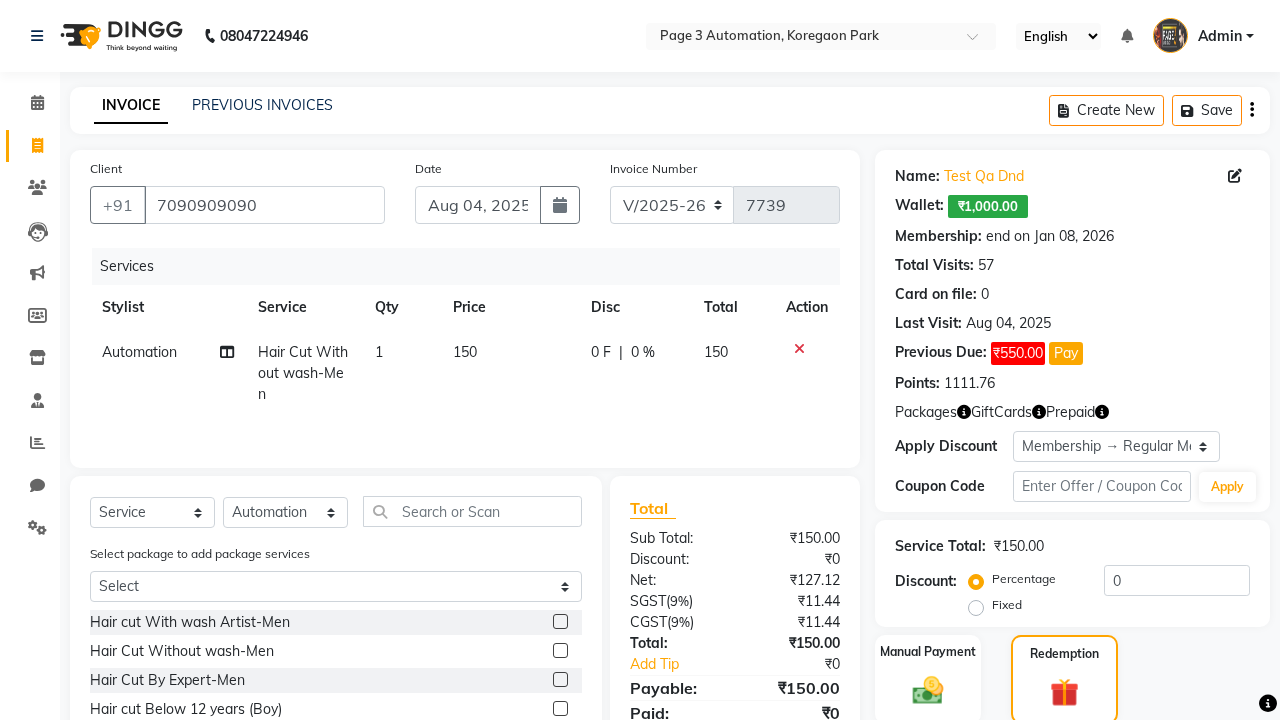 click on "Package  2" 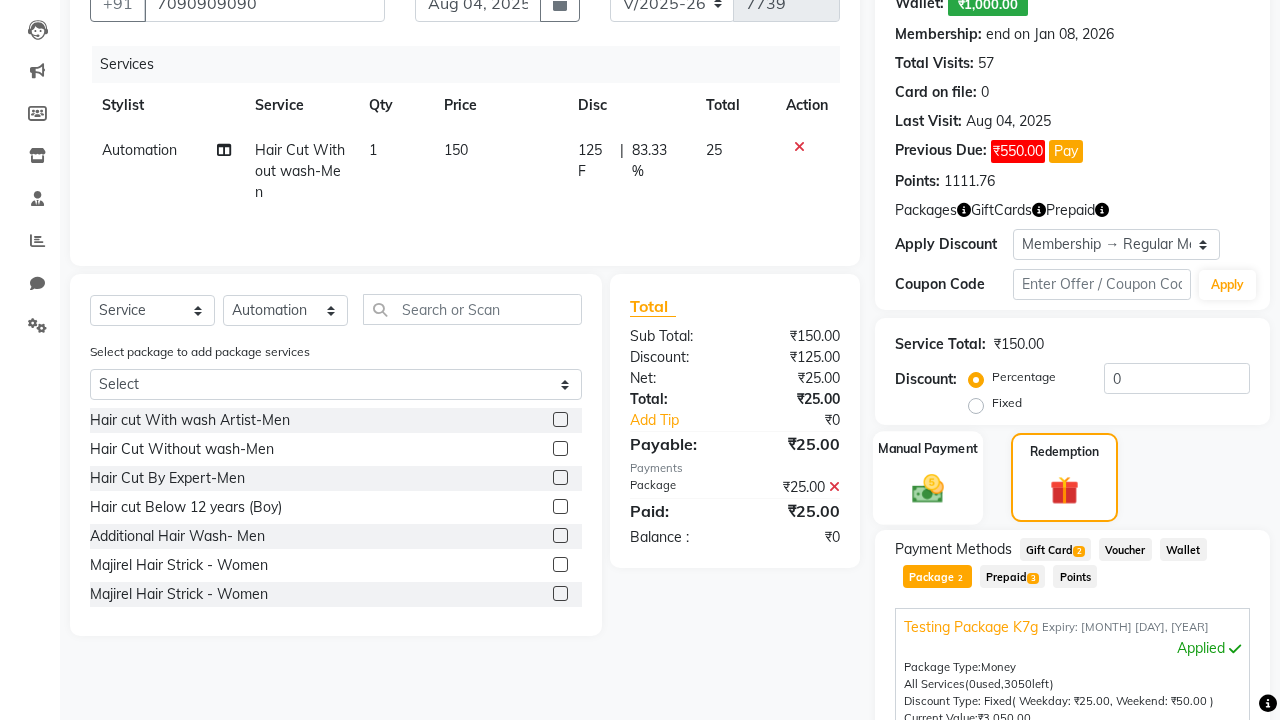 click 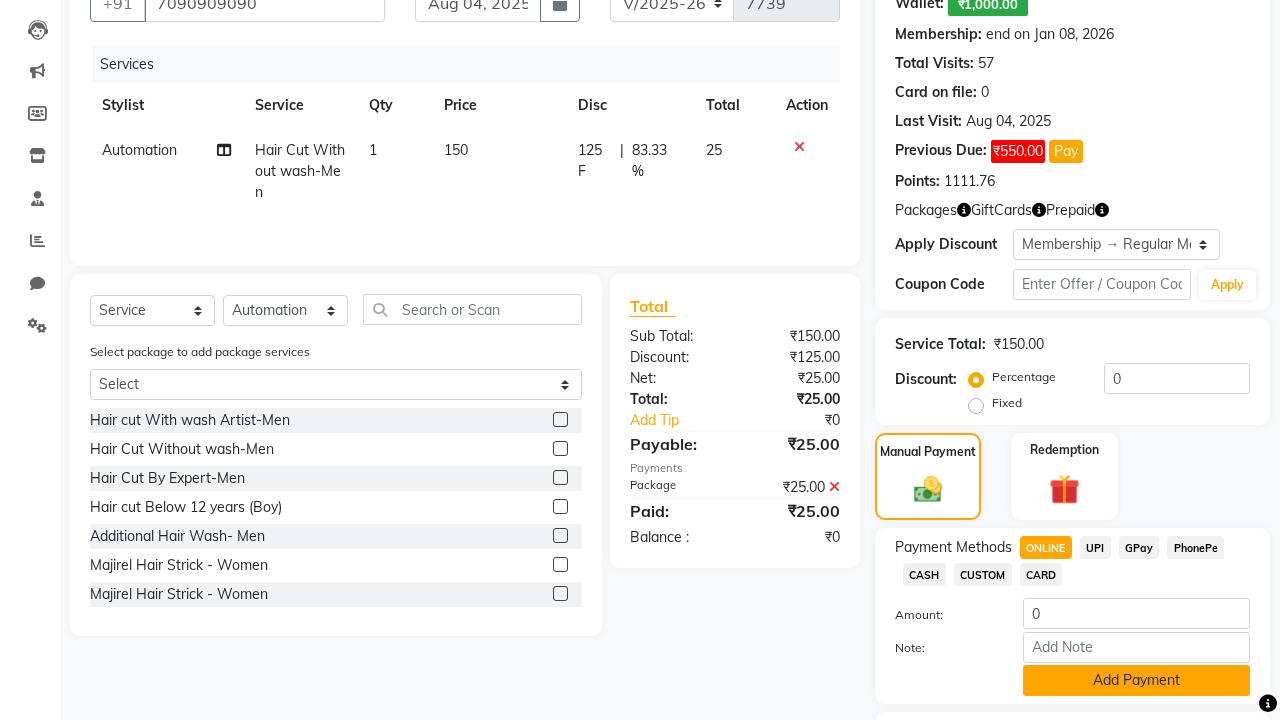 click on "Add Payment" 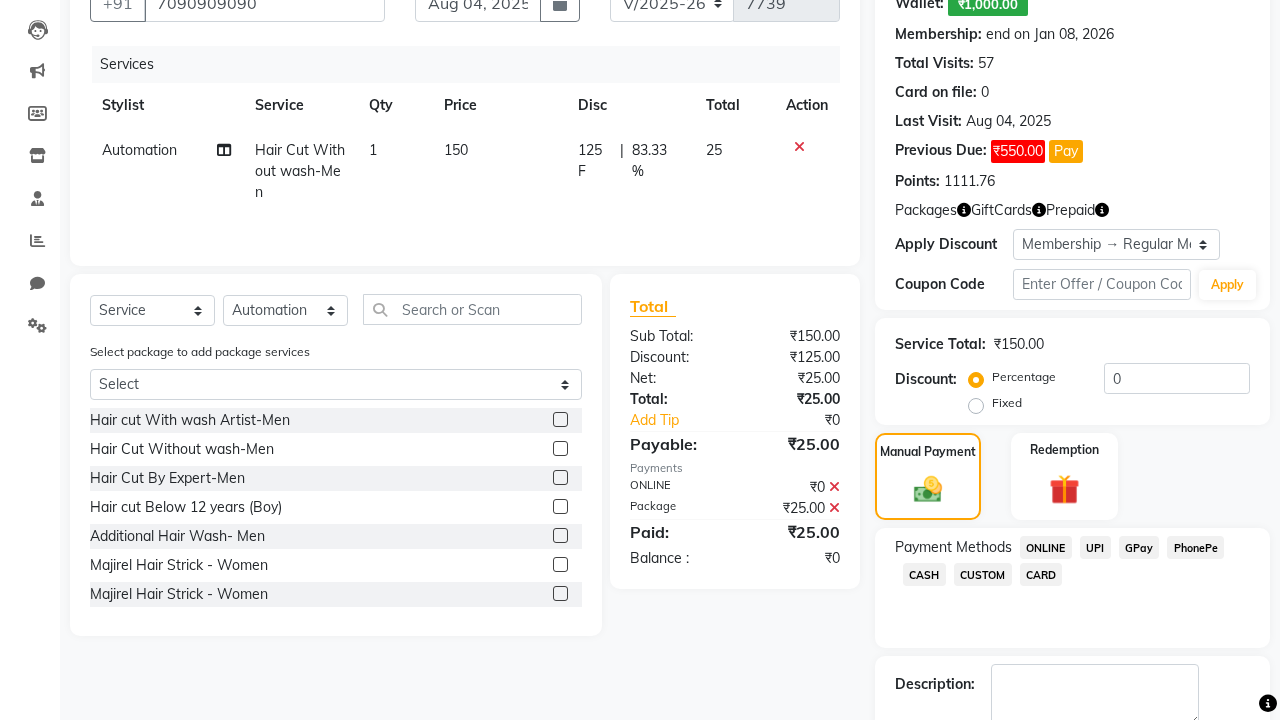 click 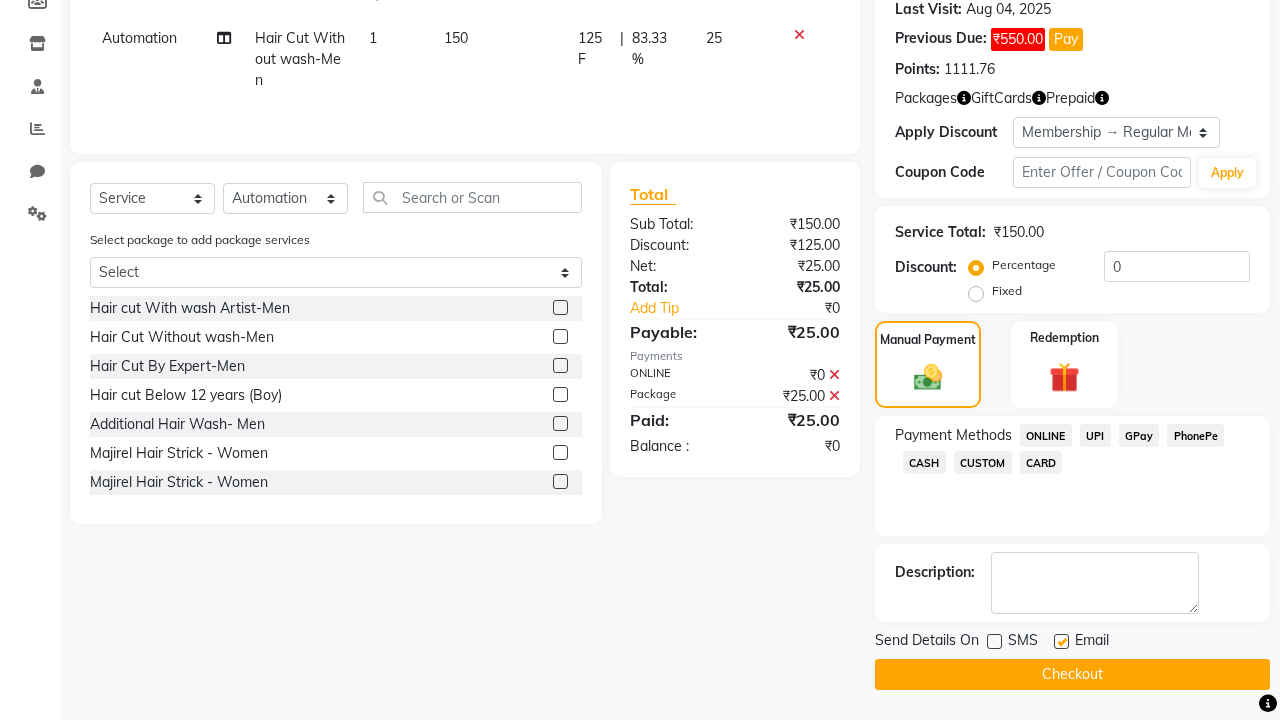 click 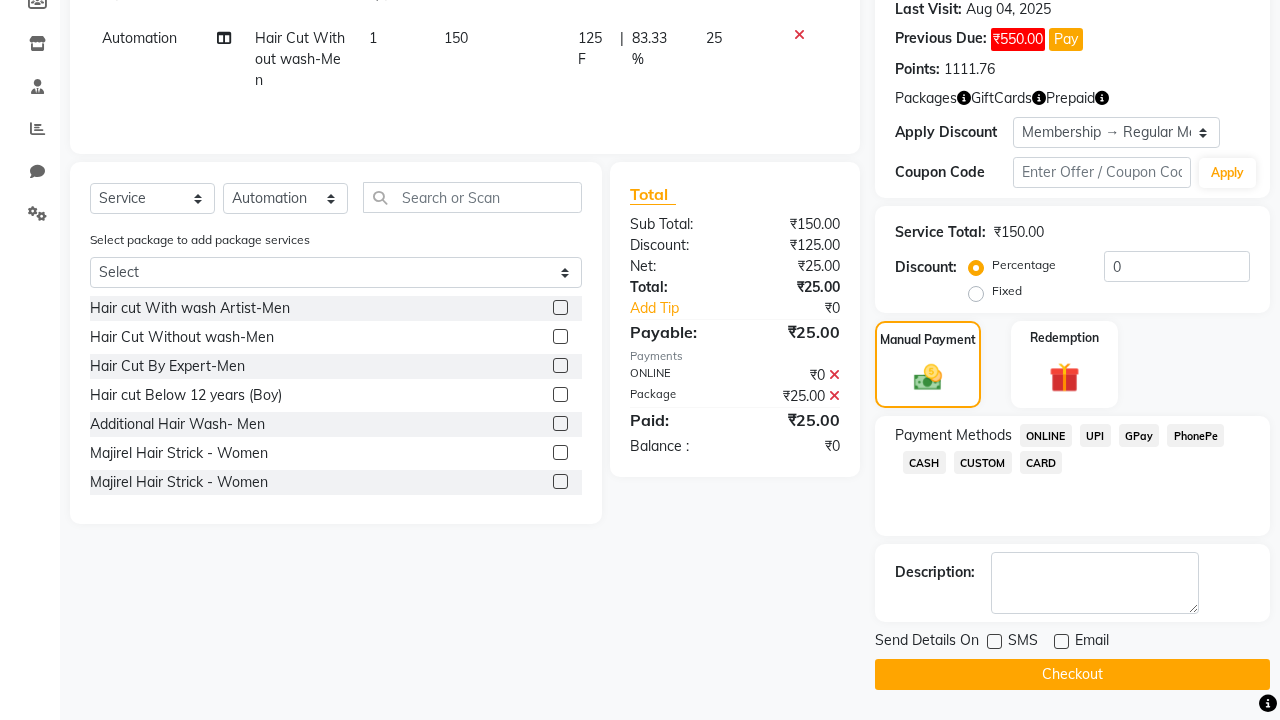 click on "Checkout" 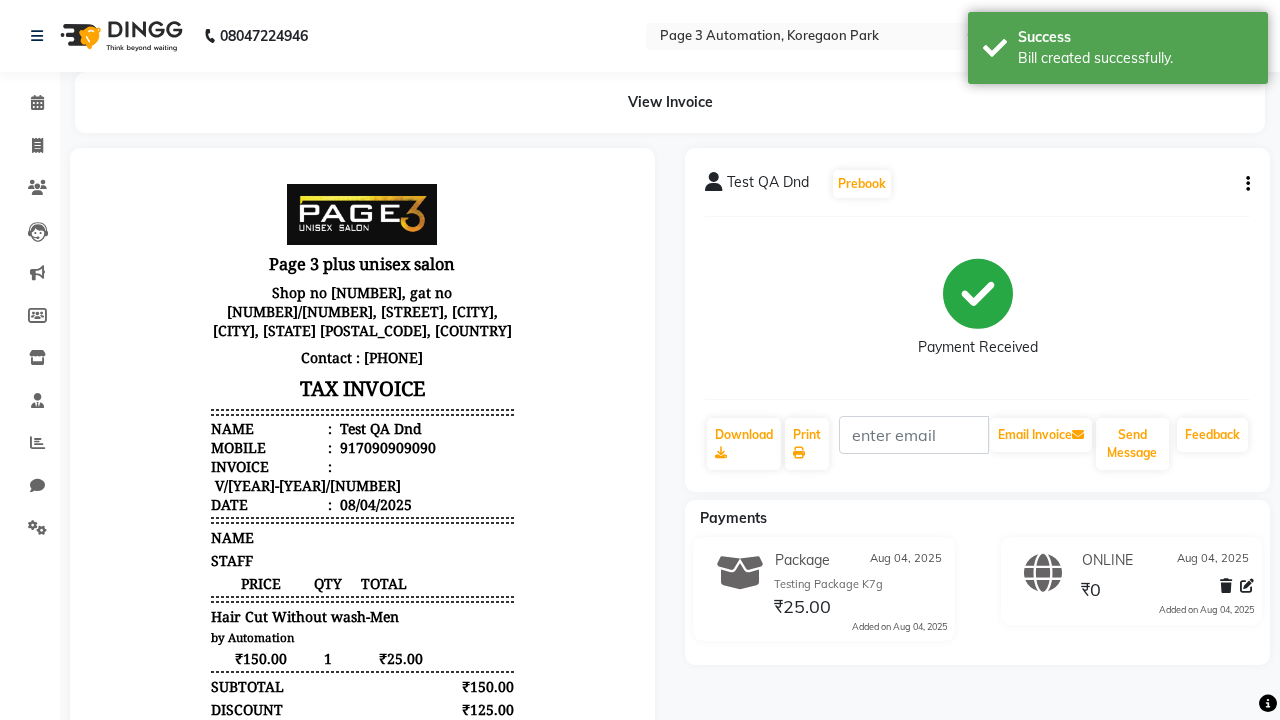 scroll, scrollTop: 0, scrollLeft: 0, axis: both 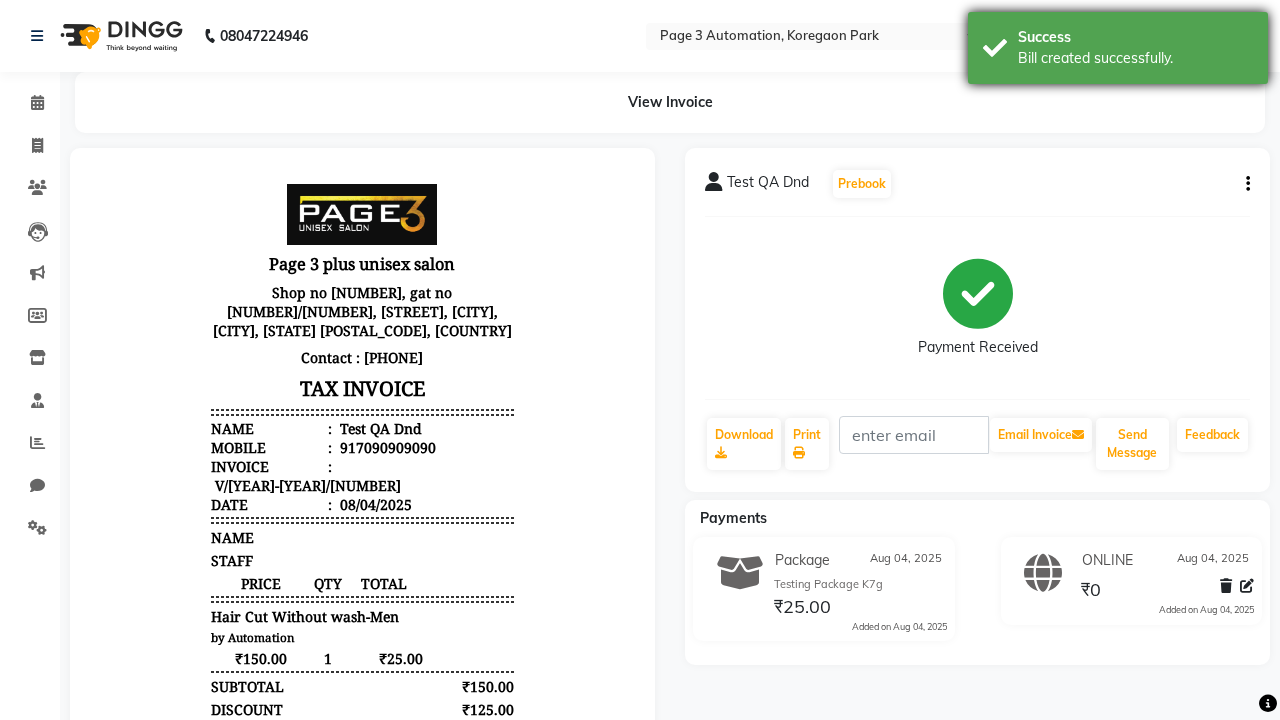 click on "Bill created successfully." at bounding box center [1135, 58] 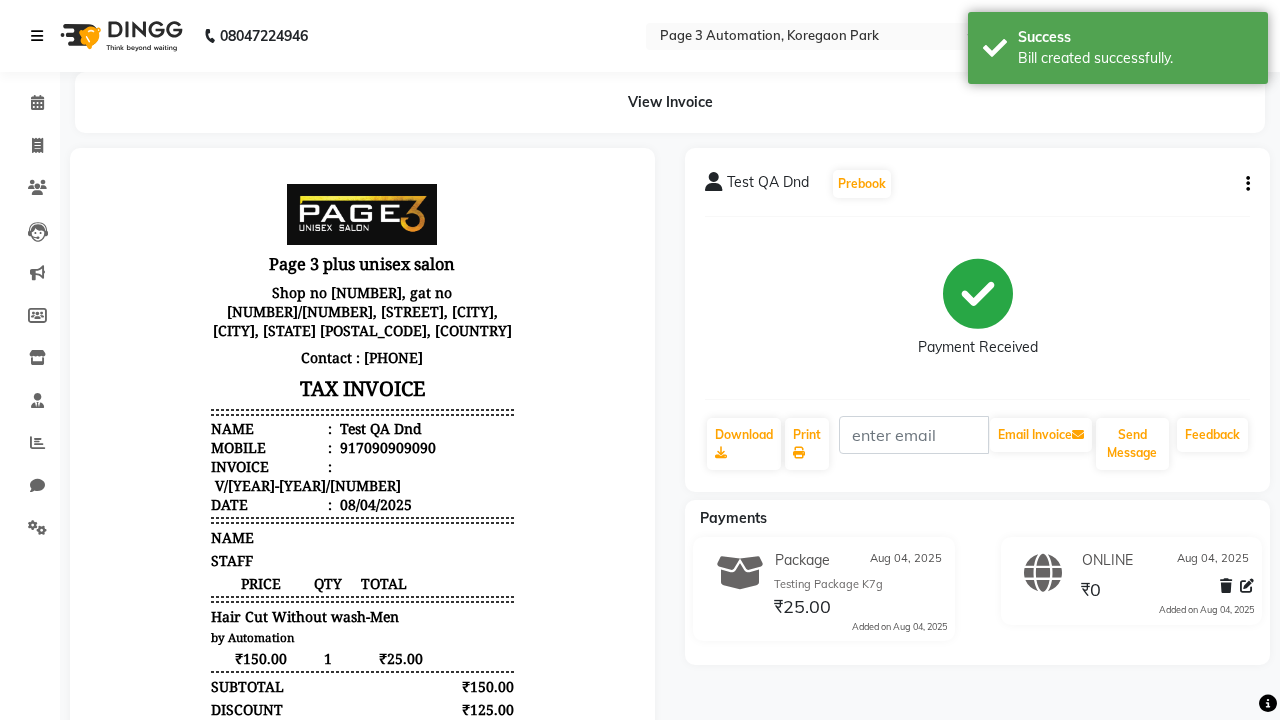 click at bounding box center (37, 36) 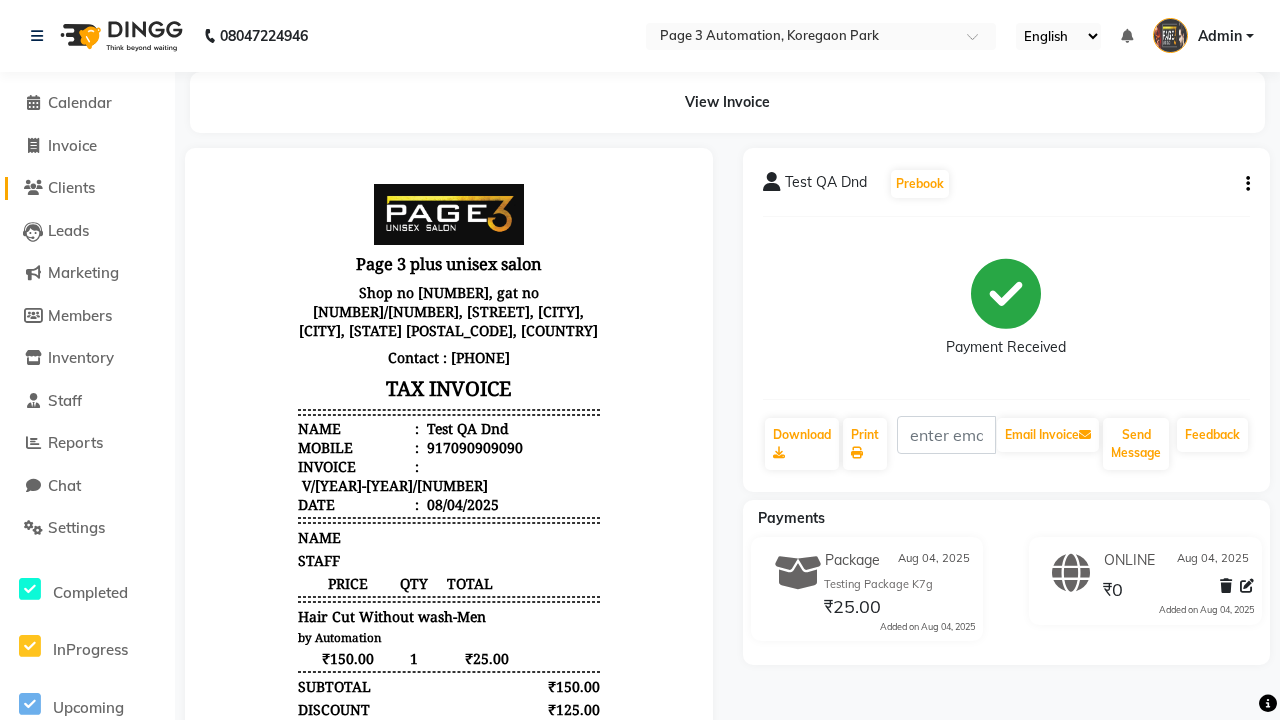 click on "Clients" 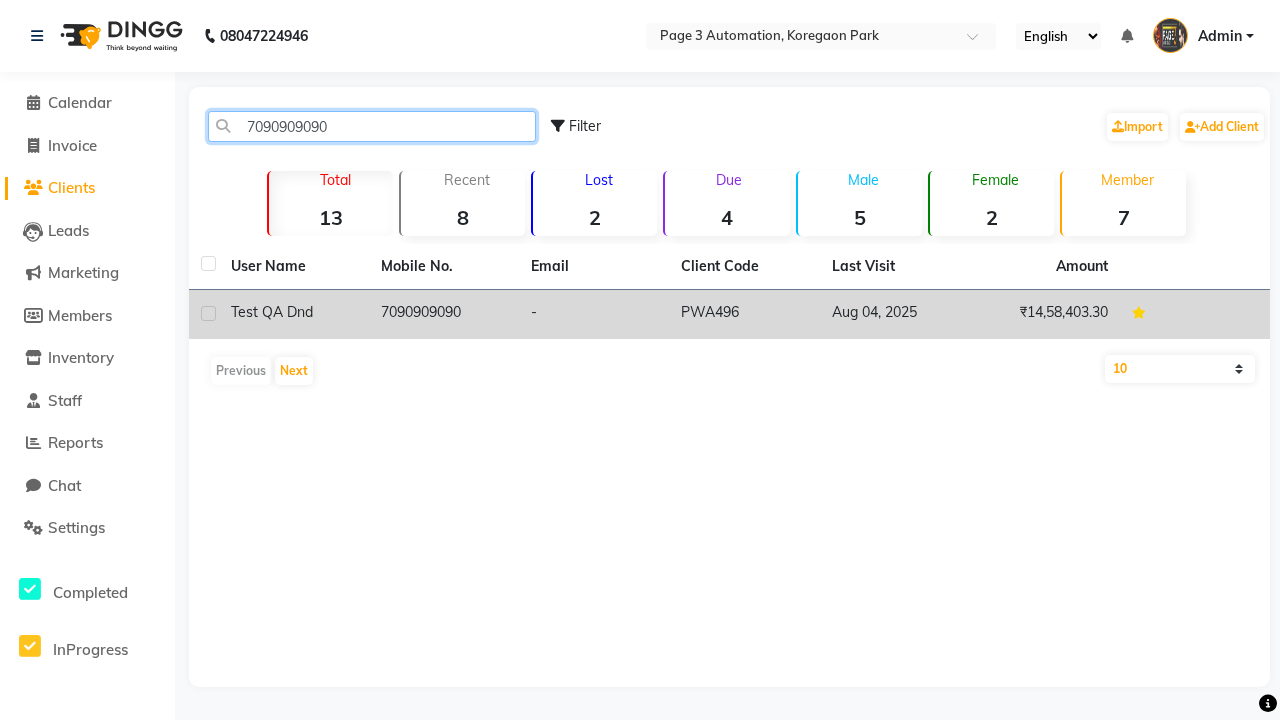 type on "7090909090" 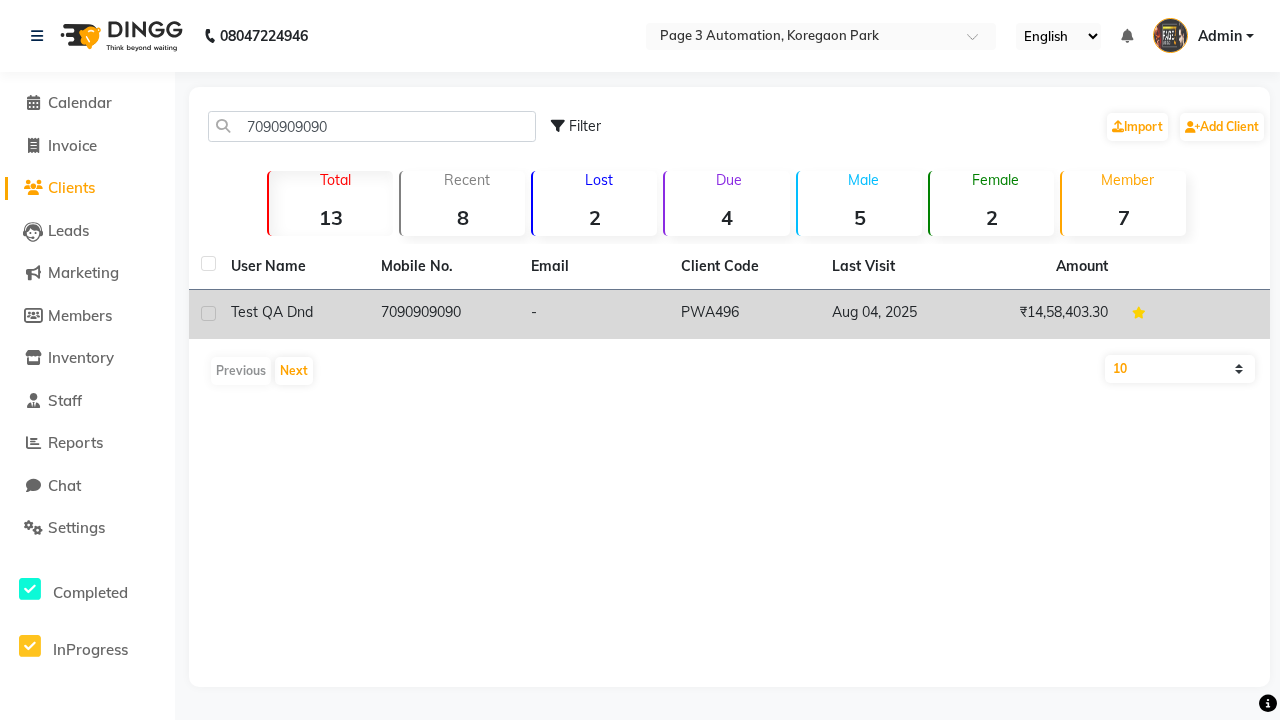 click on "7090909090" 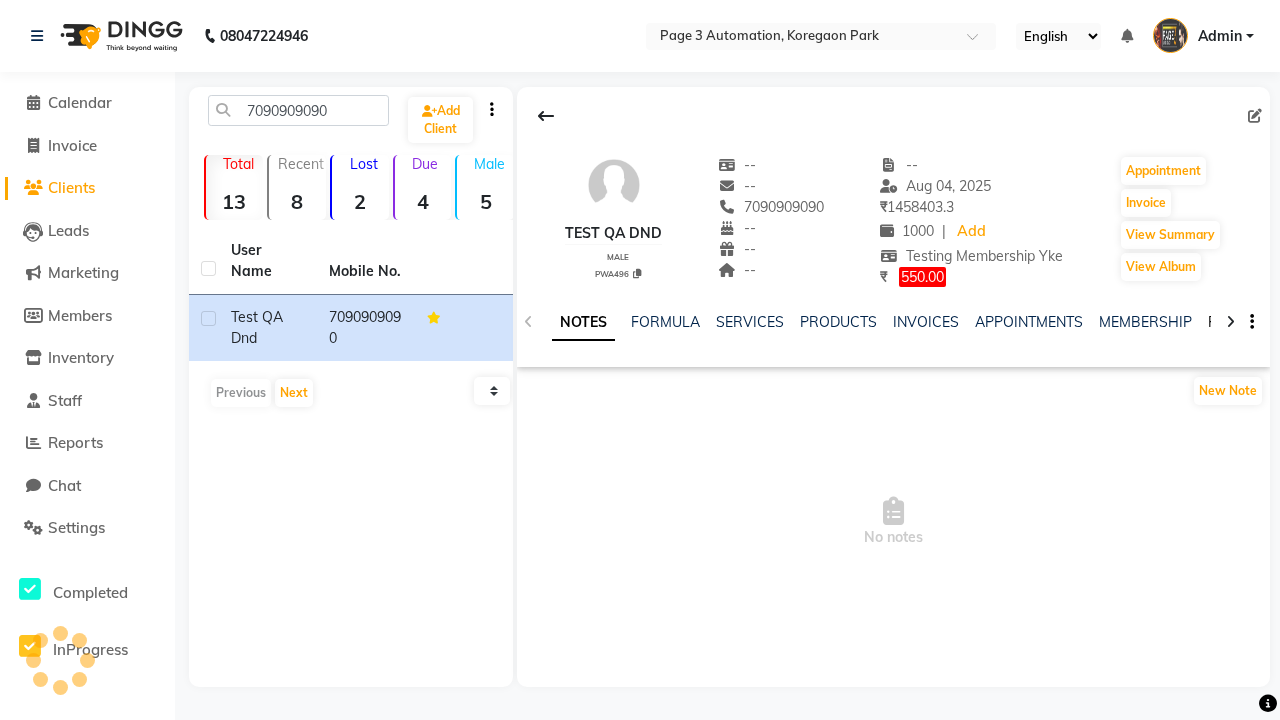 click on "PACKAGES" 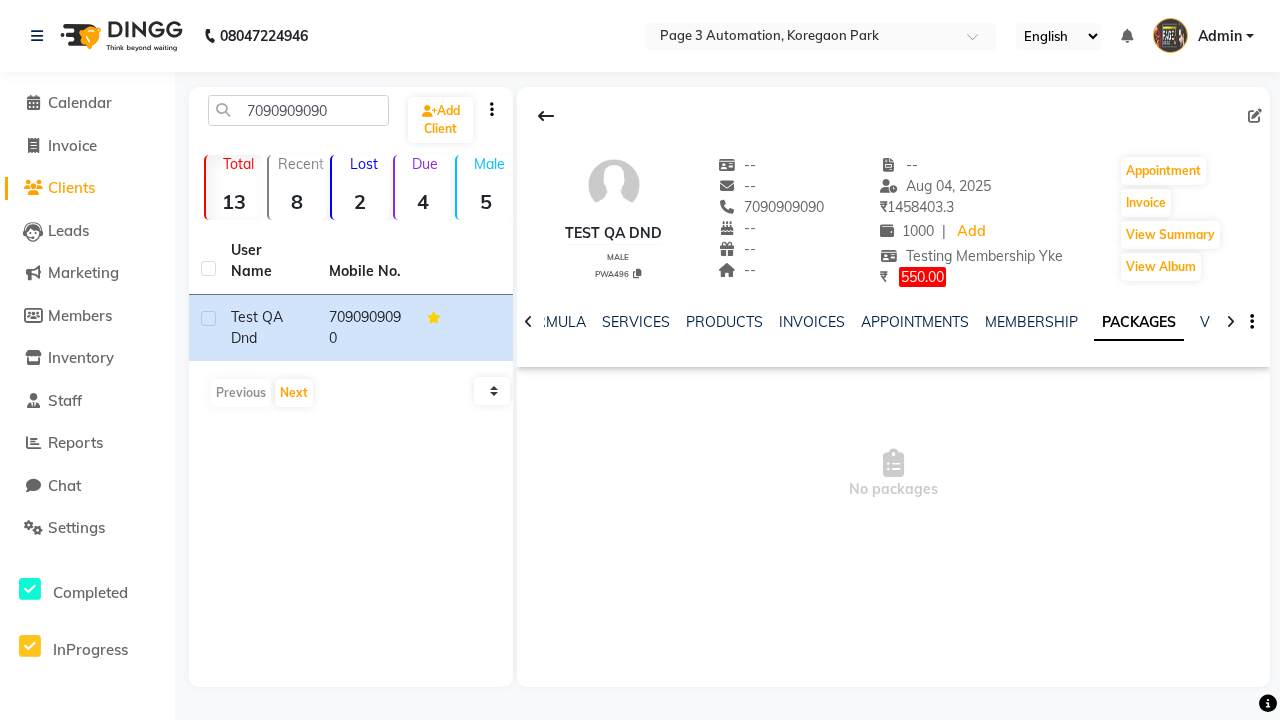 scroll, scrollTop: 0, scrollLeft: 71, axis: horizontal 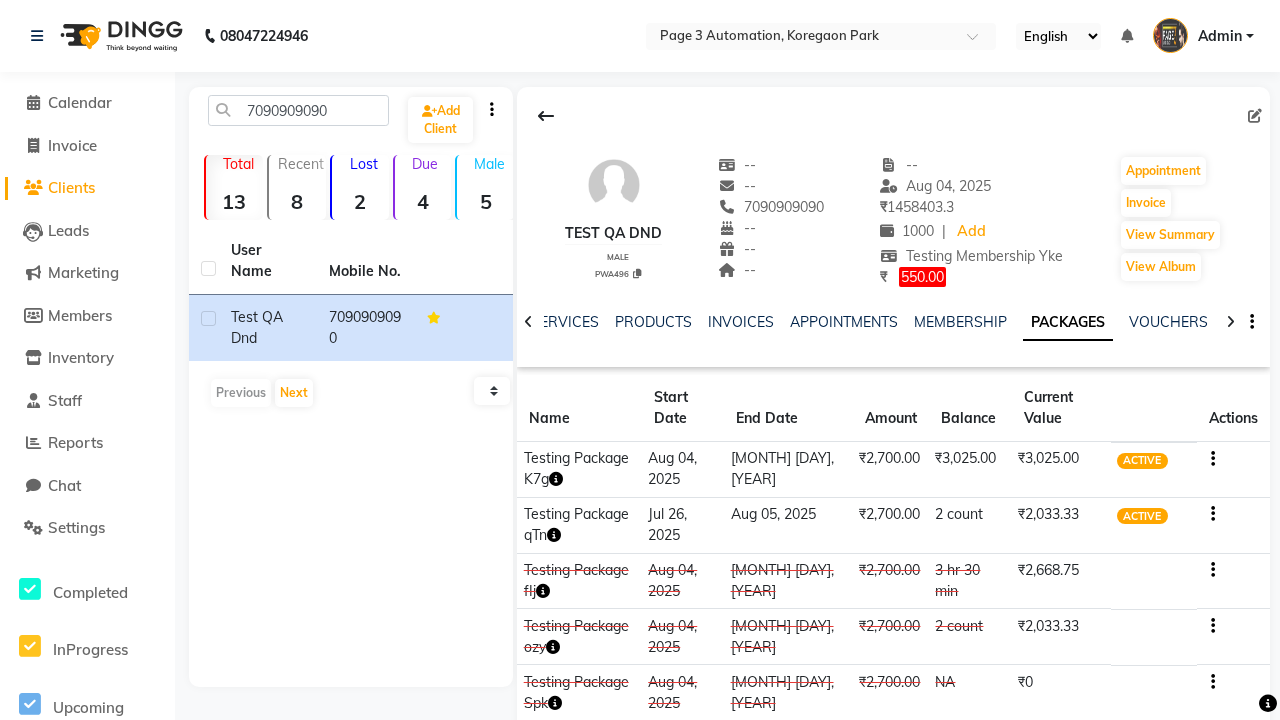 click 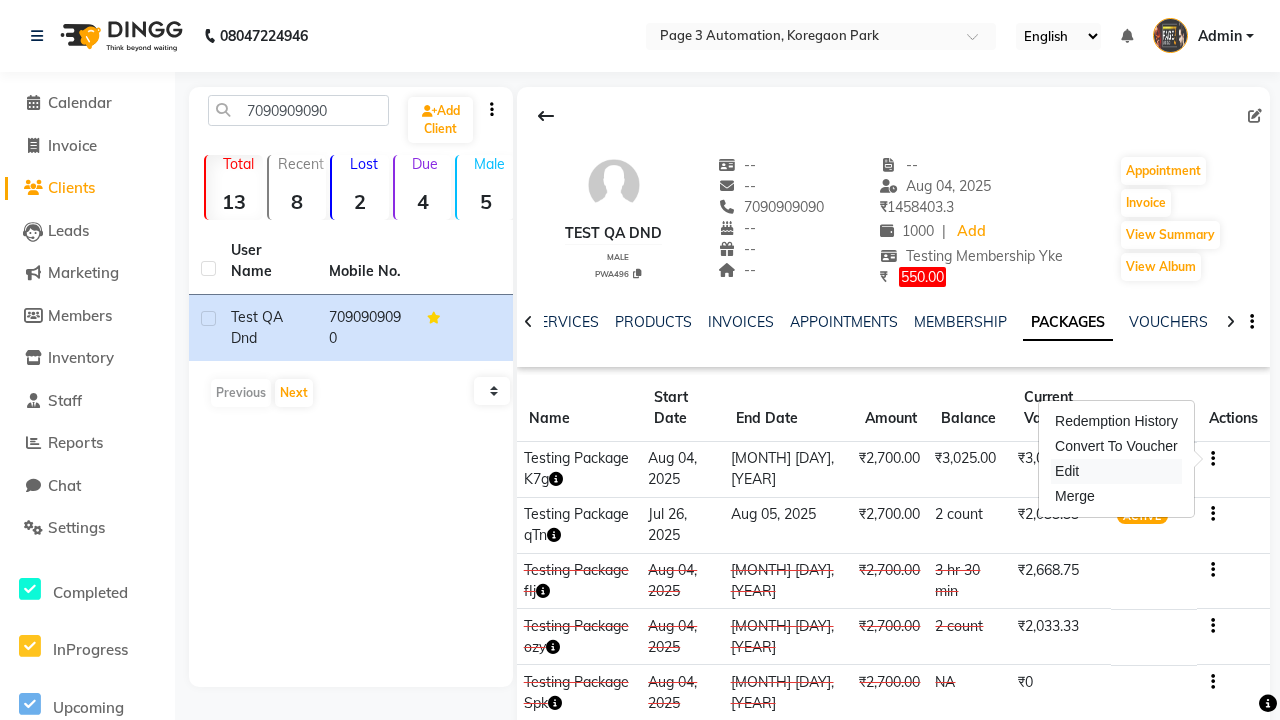 click on "Edit" at bounding box center [1116, 471] 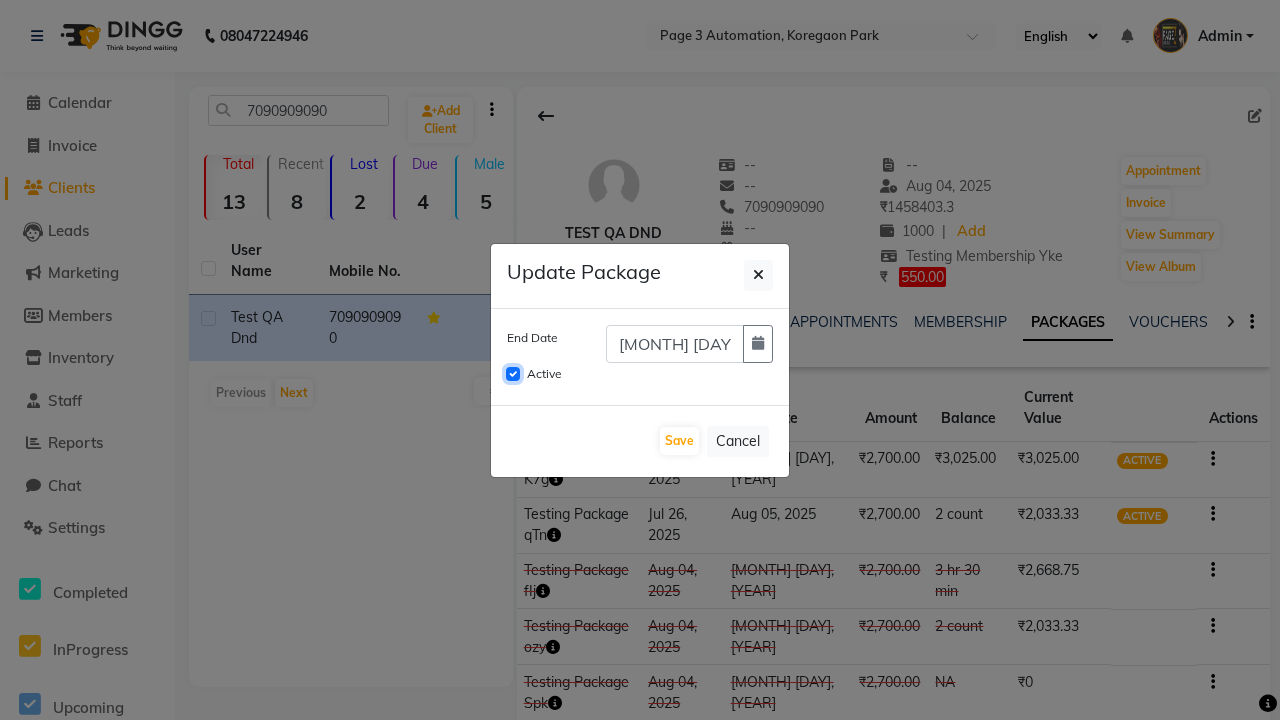 click on "Active" at bounding box center (513, 374) 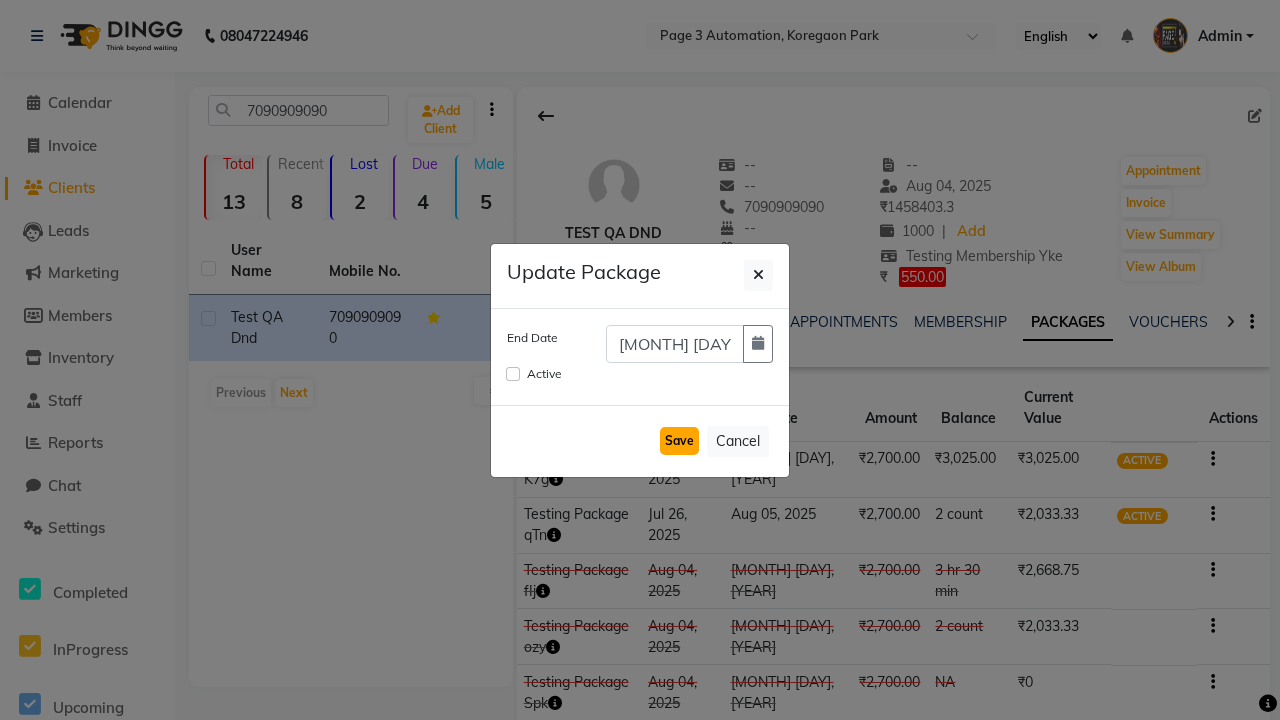 click on "Save" 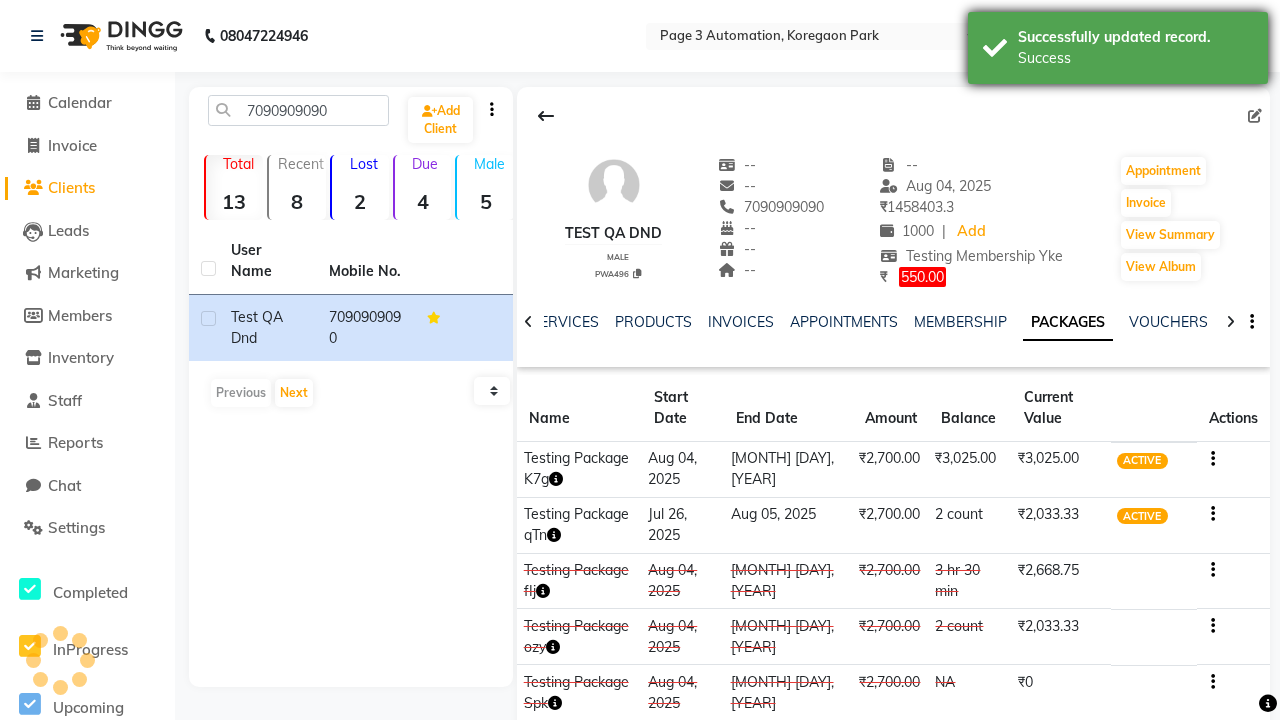 click on "Success" at bounding box center [1135, 58] 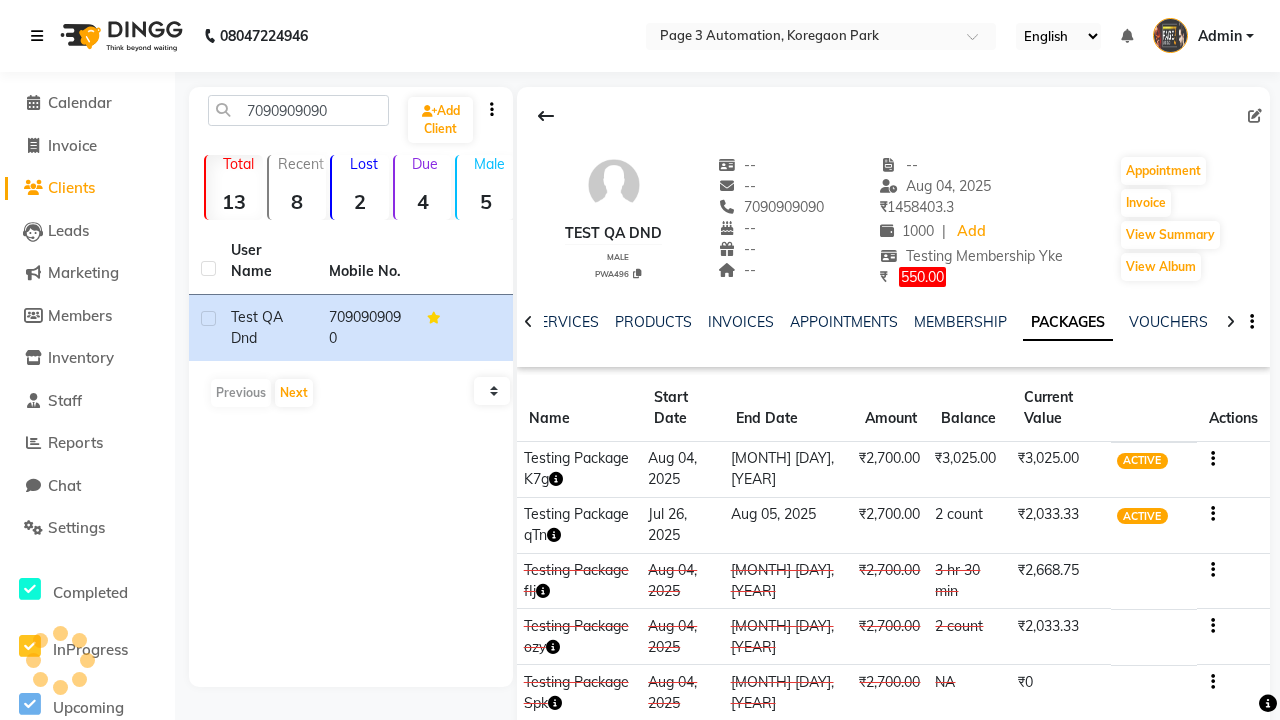 click at bounding box center (37, 36) 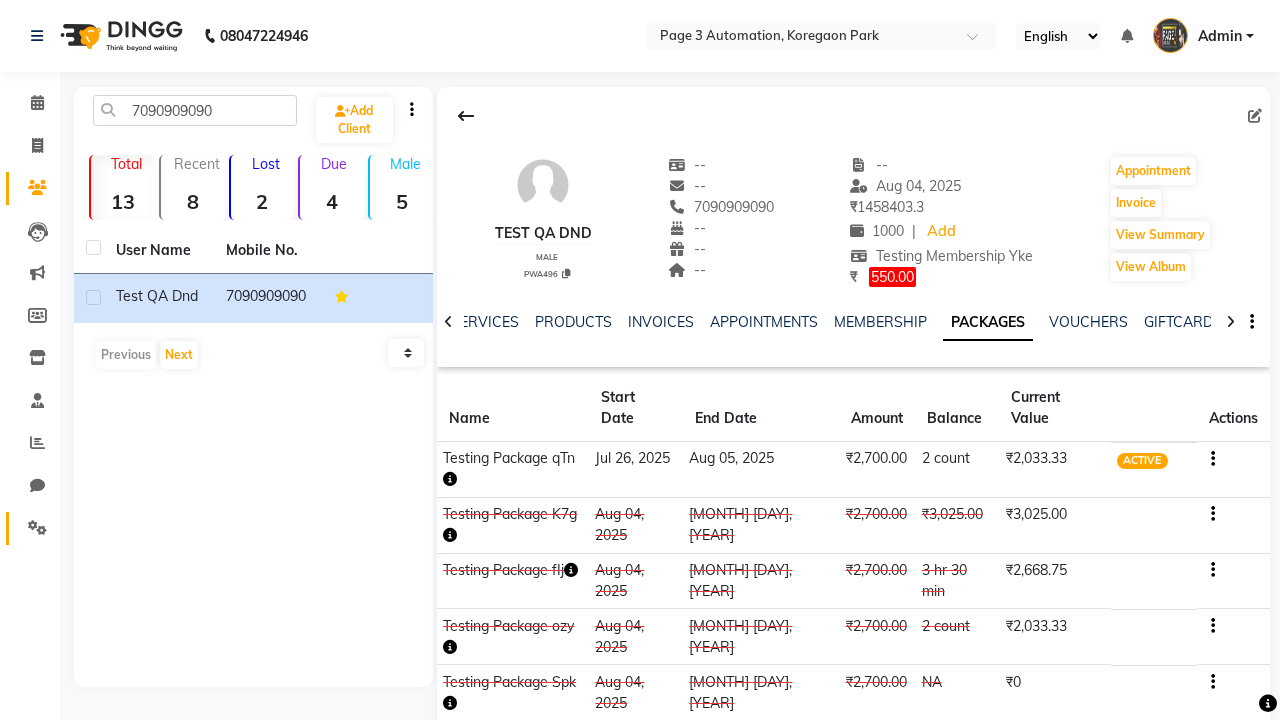click 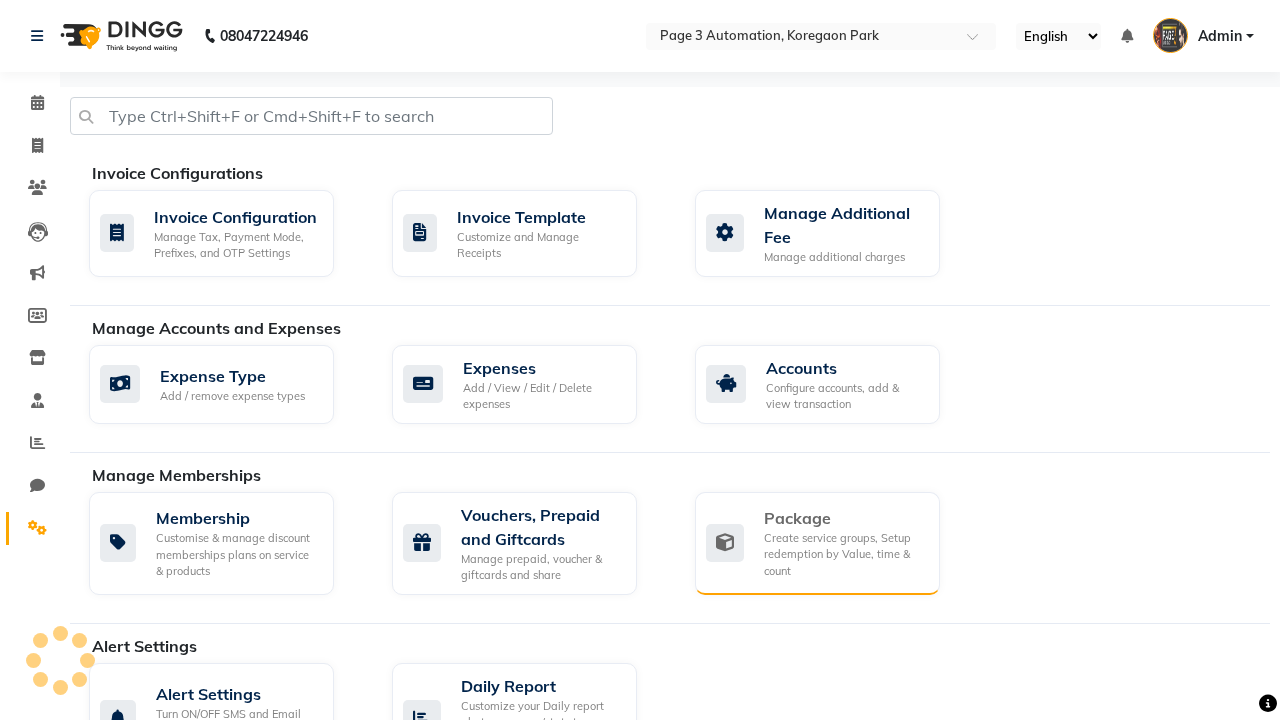 click on "Package" 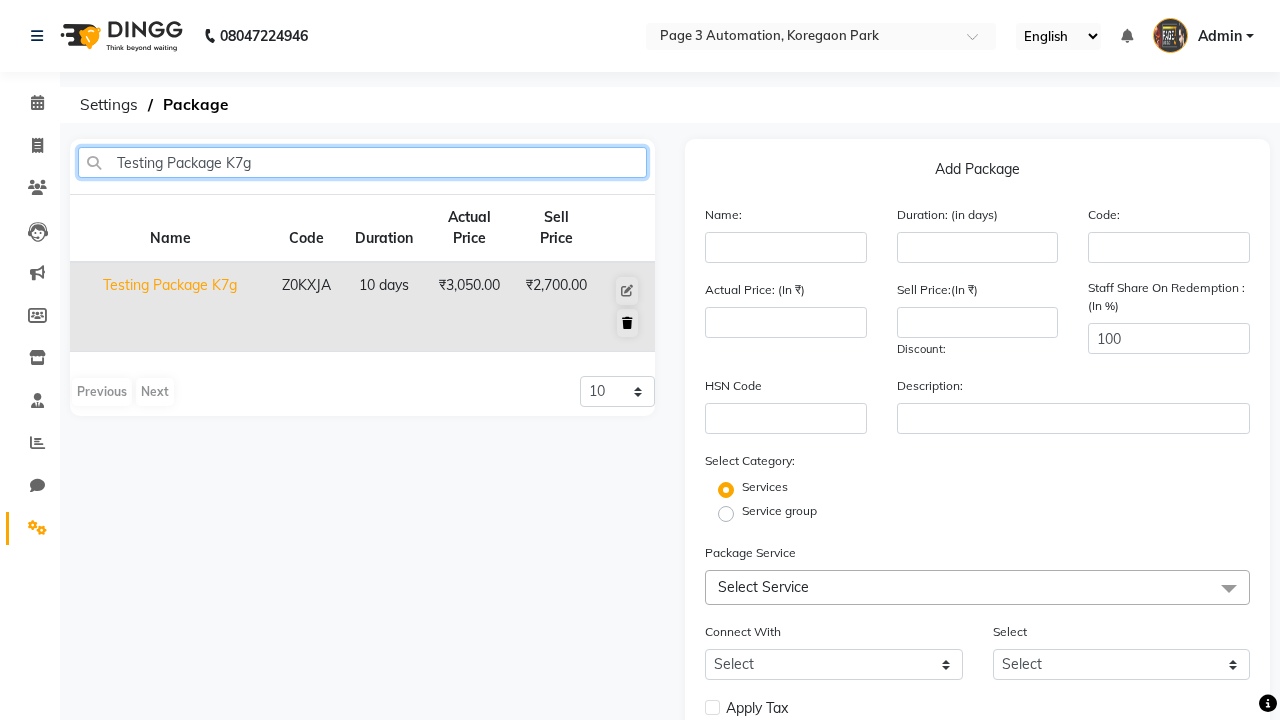 type on "Testing Package K7g" 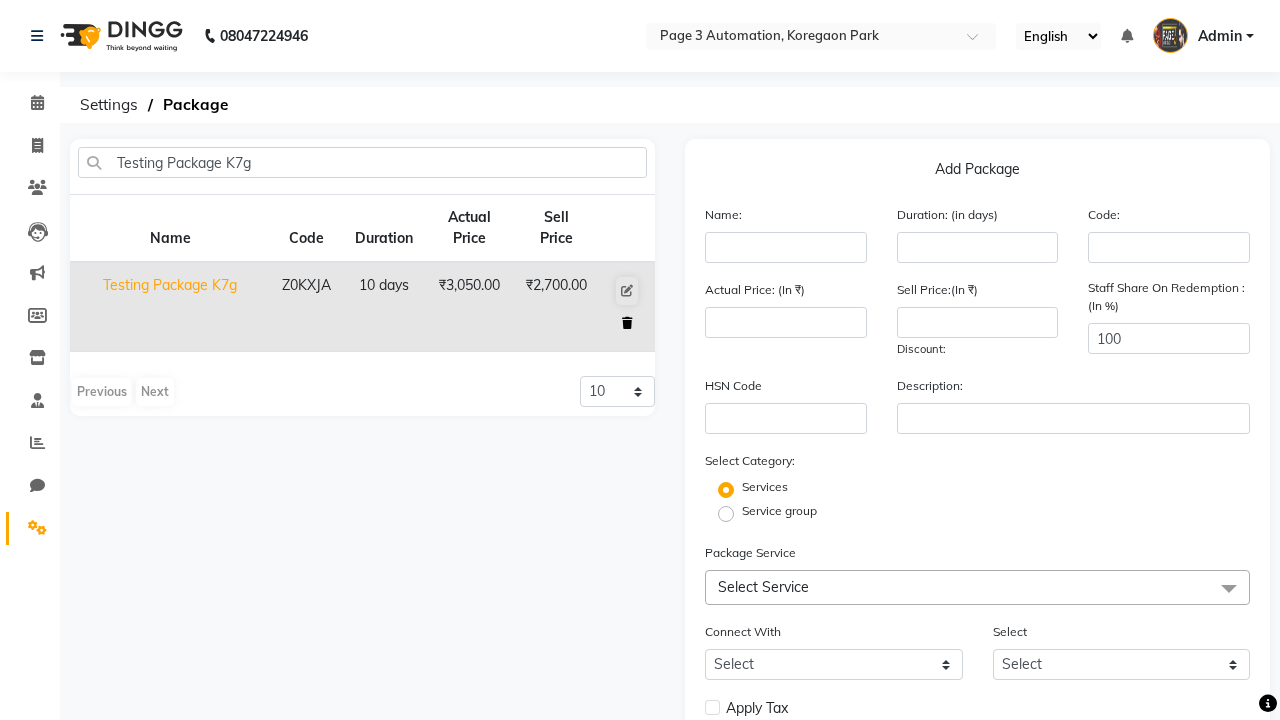 click 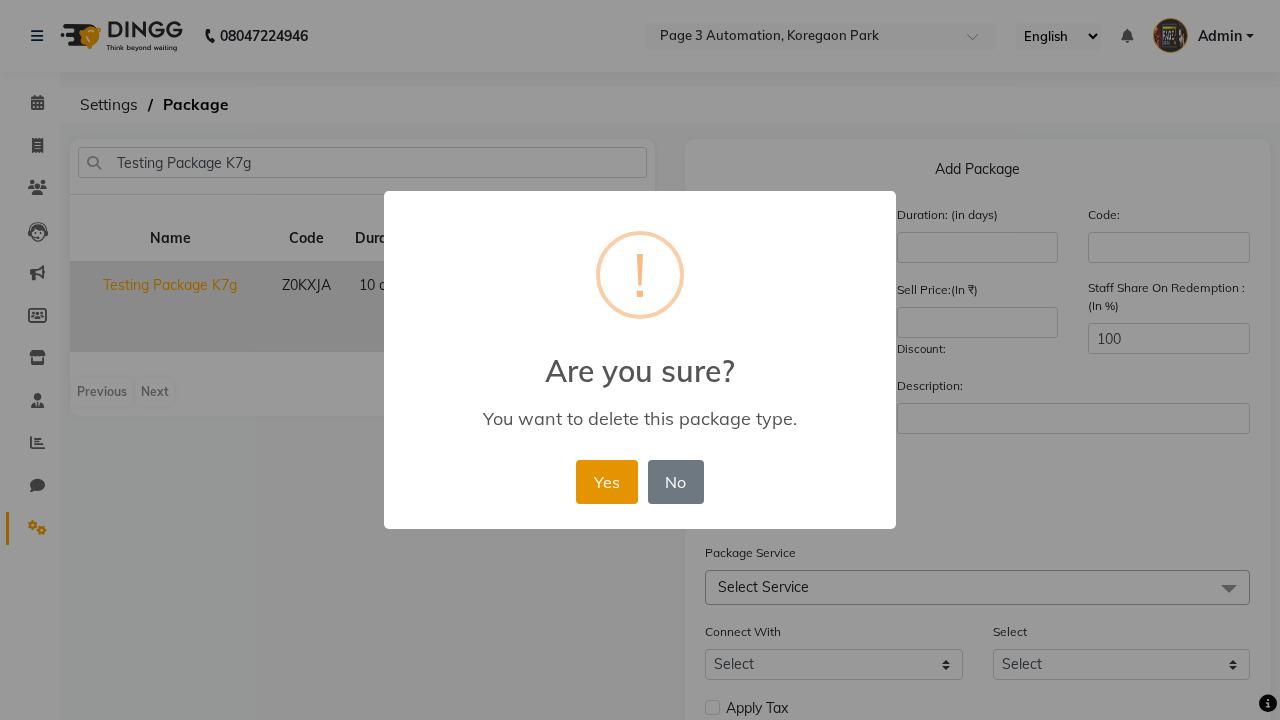 click on "Yes" at bounding box center [606, 482] 